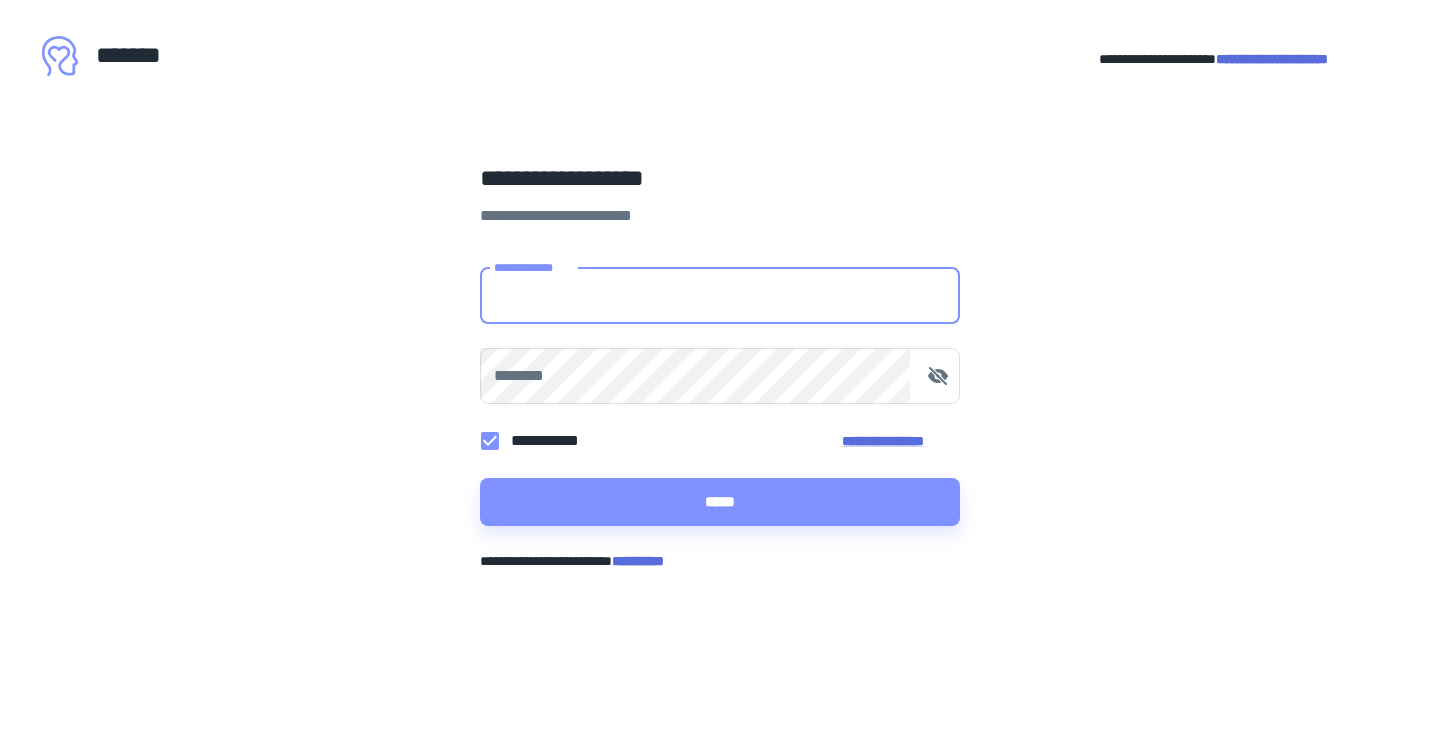 scroll, scrollTop: 0, scrollLeft: 0, axis: both 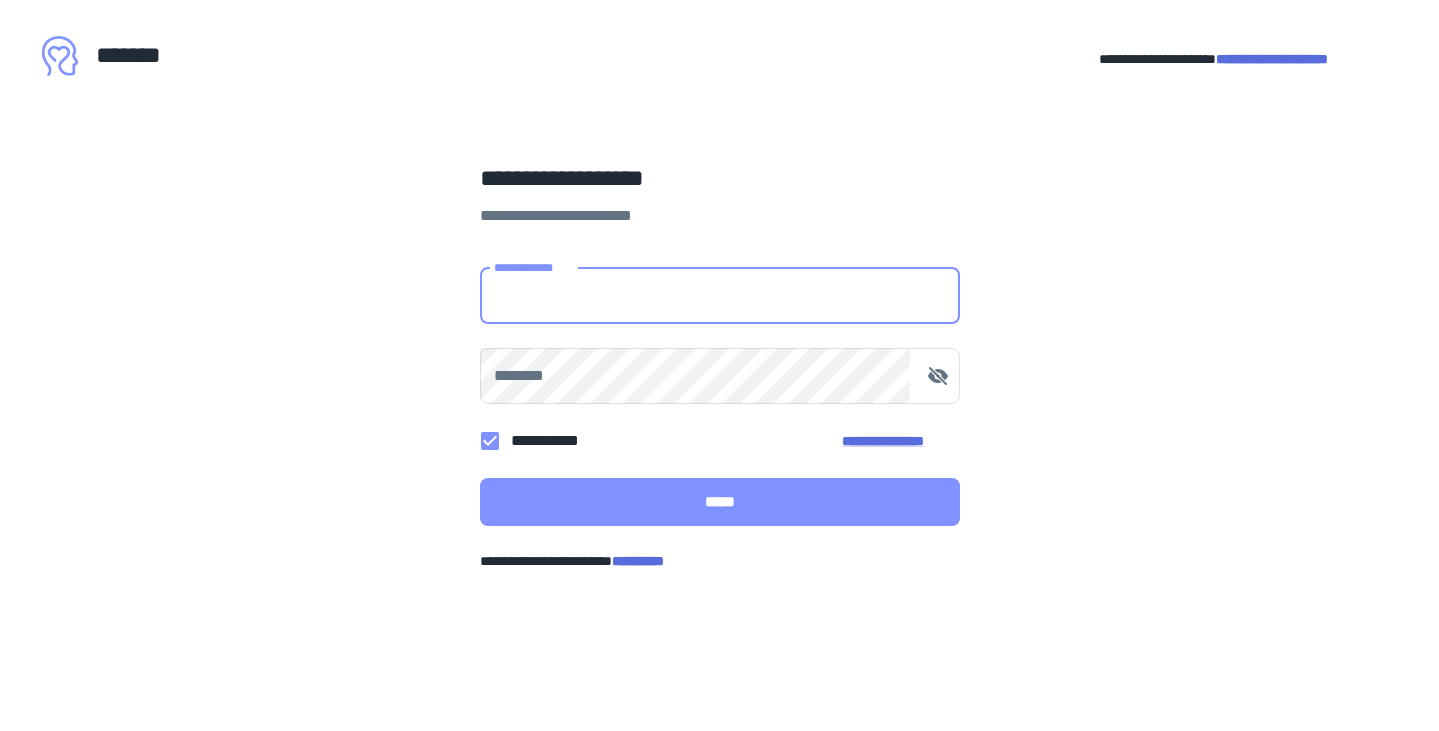 type on "**********" 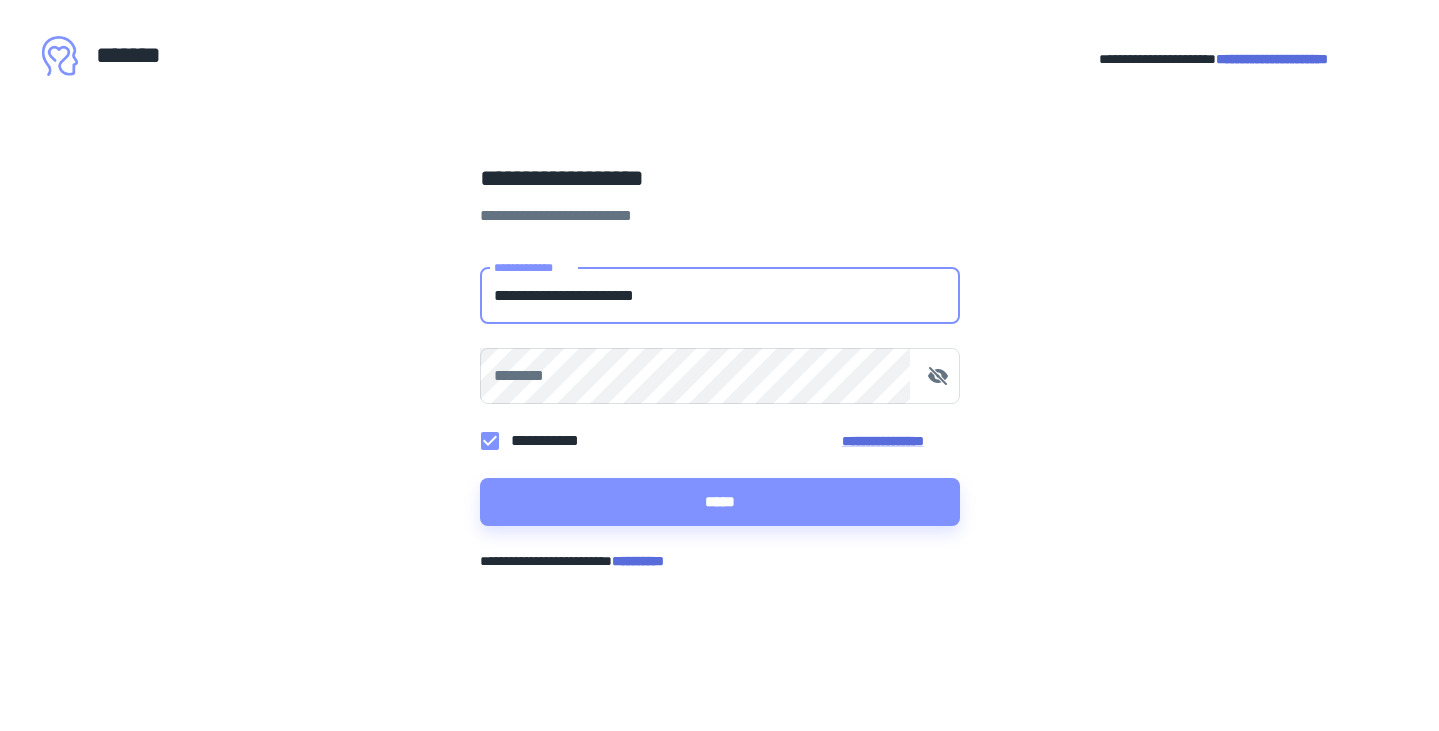 drag, startPoint x: 758, startPoint y: 511, endPoint x: 748, endPoint y: 509, distance: 10.198039 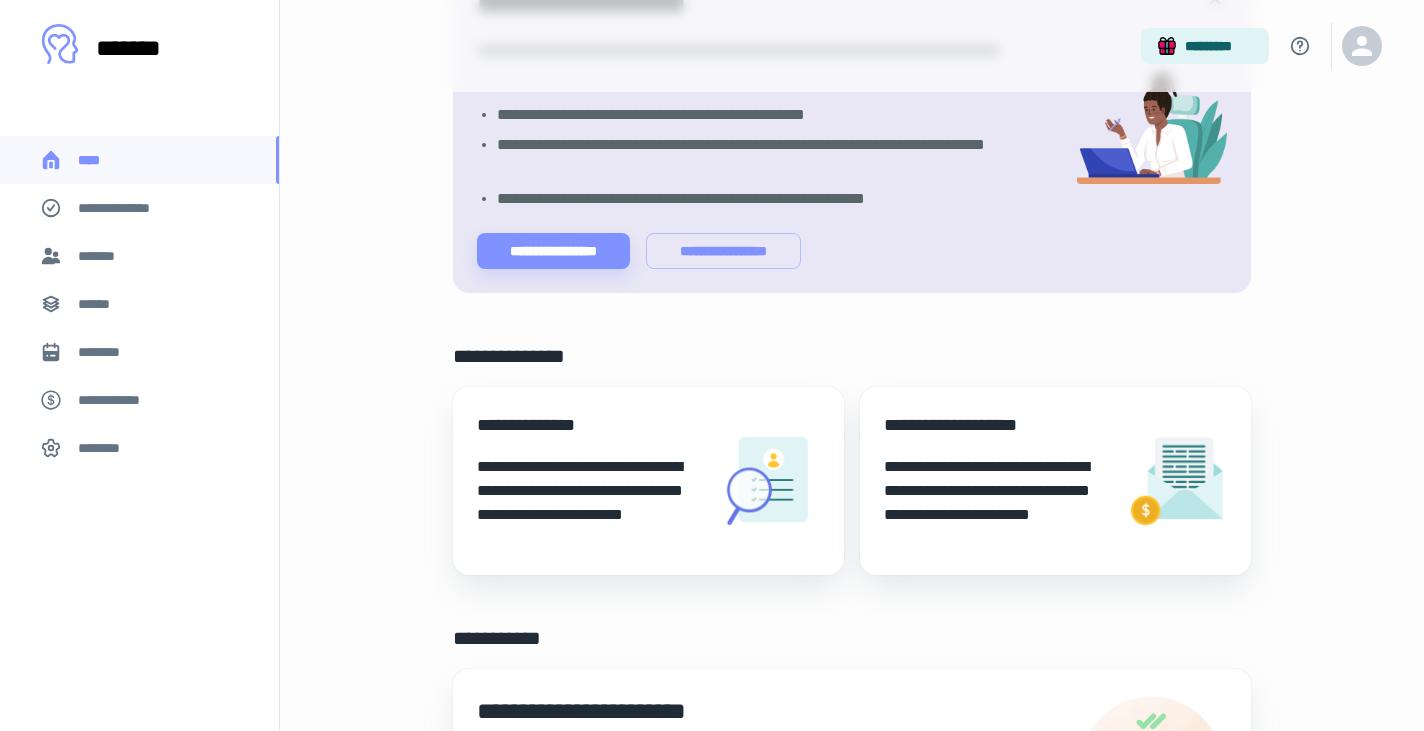 scroll, scrollTop: 100, scrollLeft: 0, axis: vertical 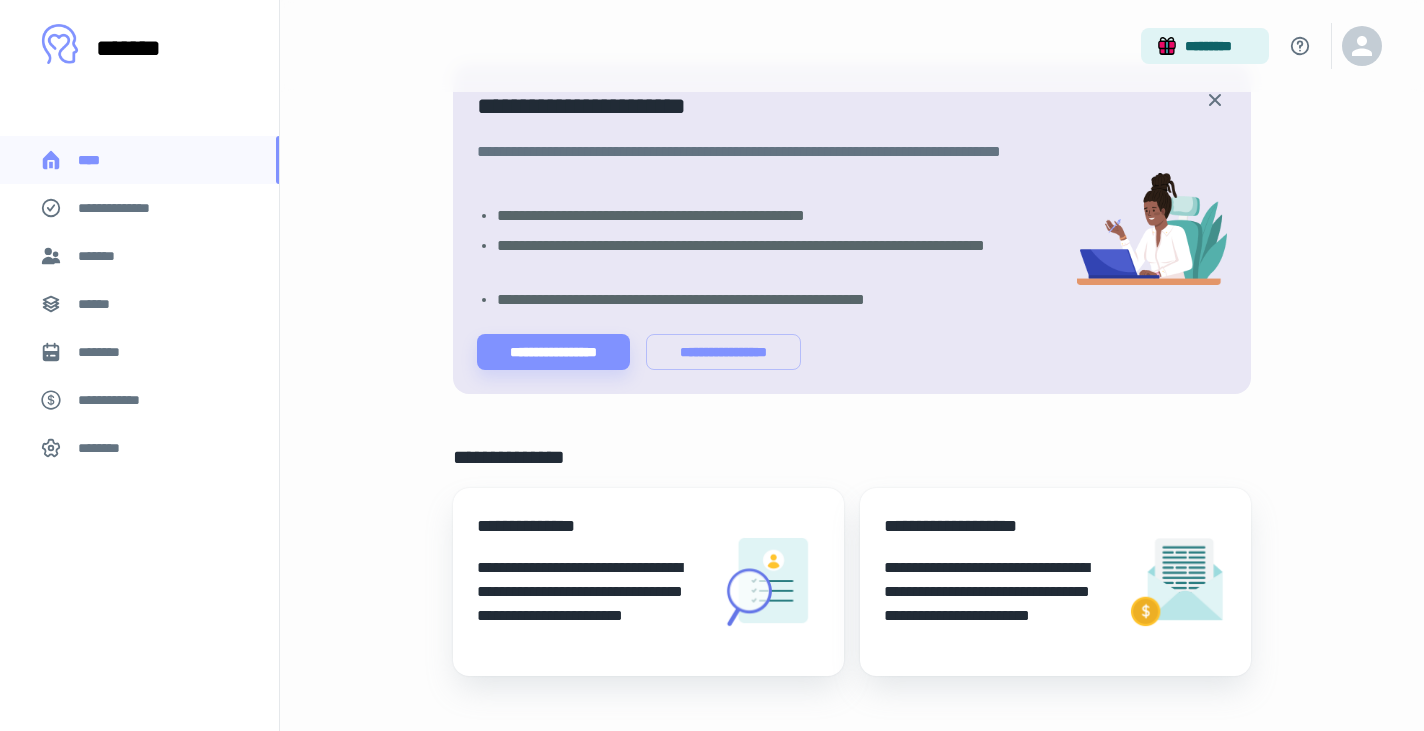 click on "*******" at bounding box center [100, 256] 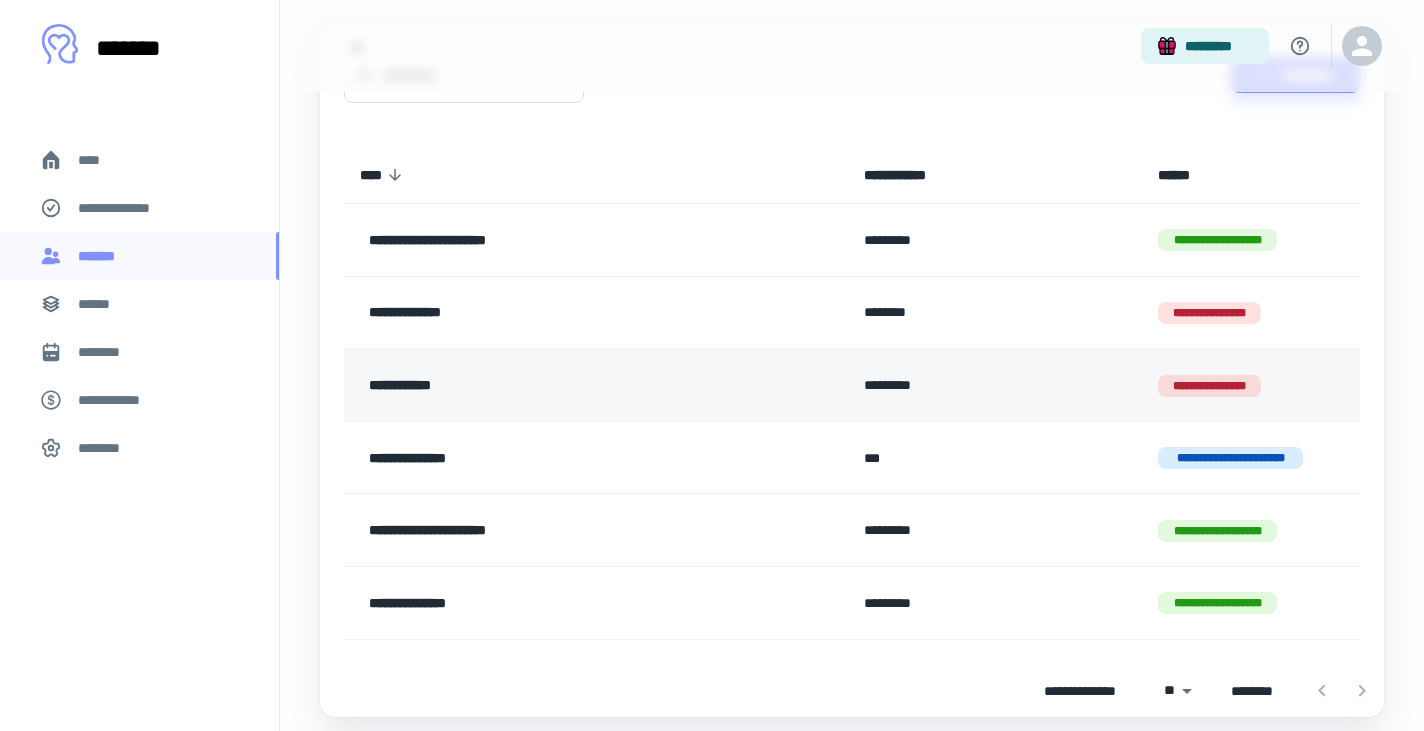 scroll, scrollTop: 200, scrollLeft: 0, axis: vertical 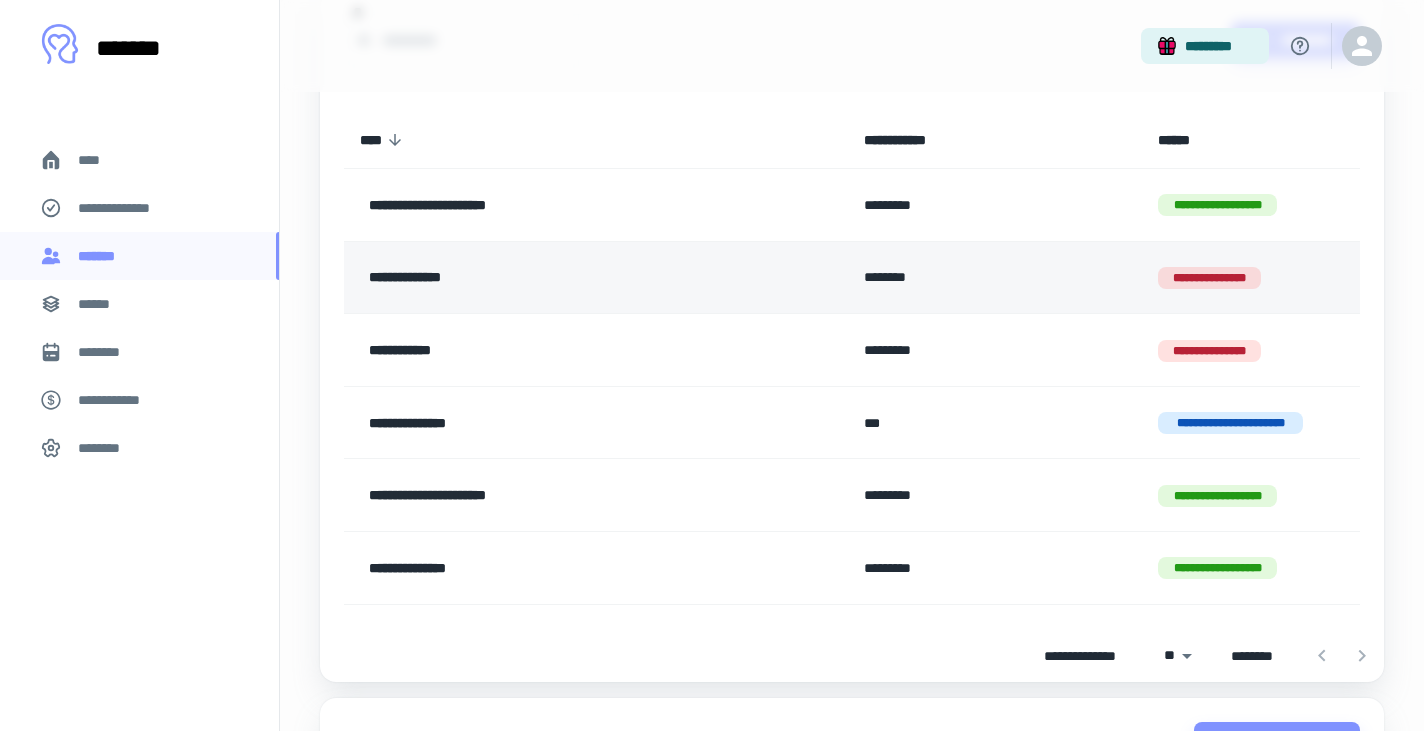 click on "**********" at bounding box center [549, 278] 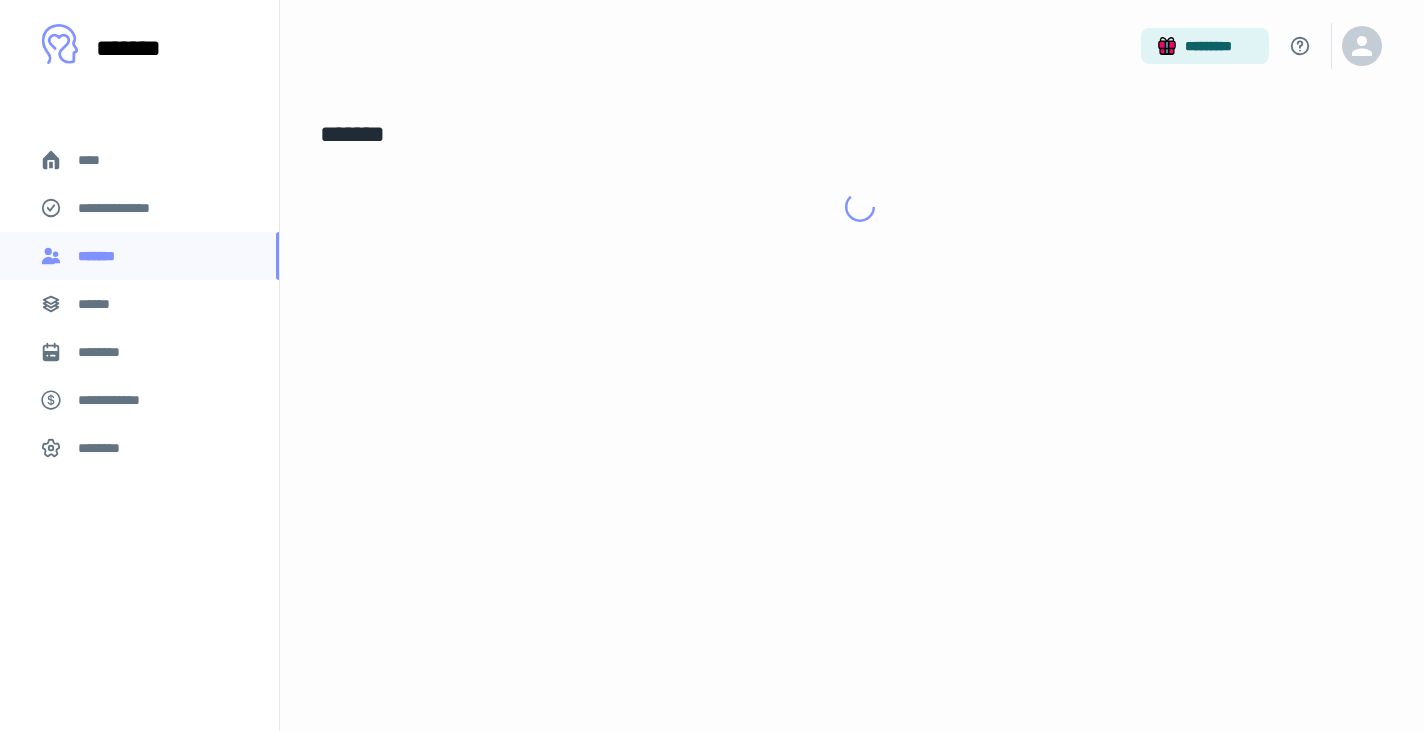 scroll, scrollTop: 0, scrollLeft: 0, axis: both 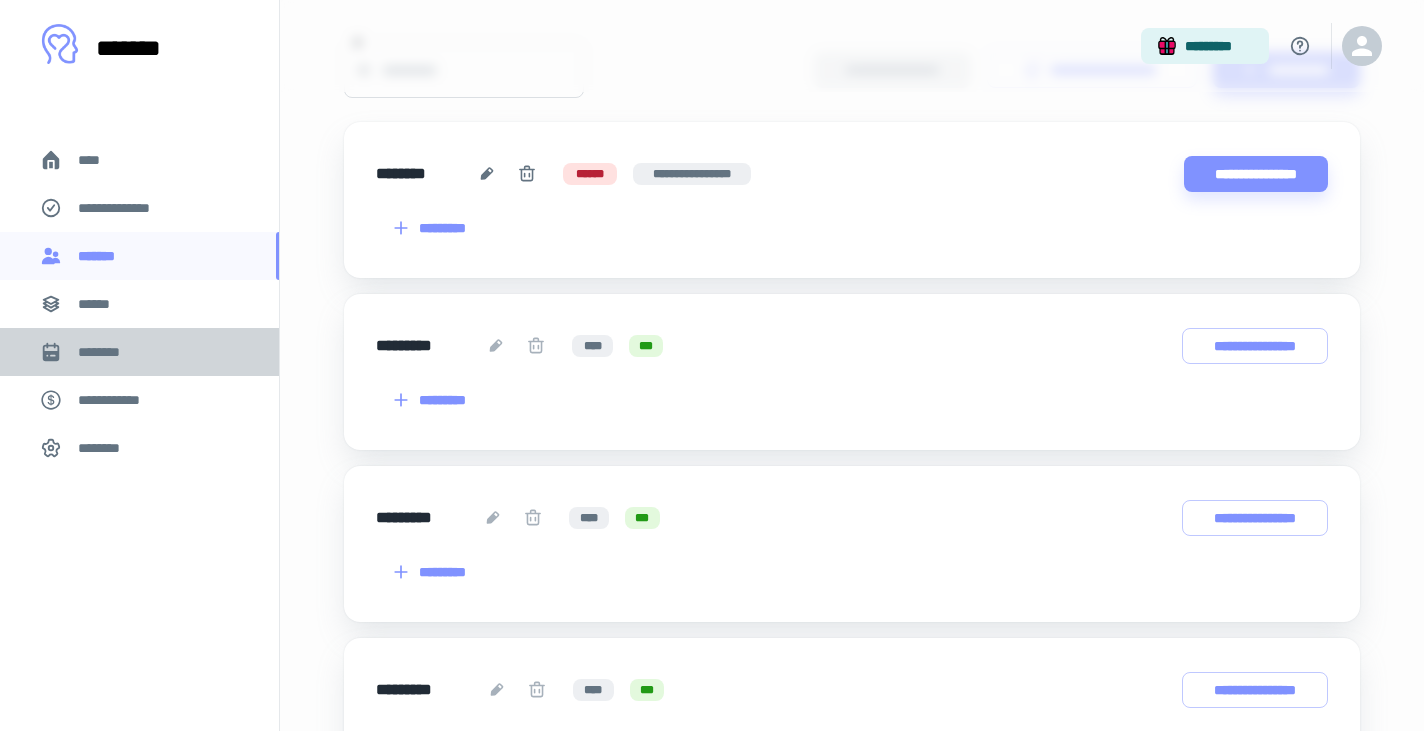 click on "********" at bounding box center [107, 352] 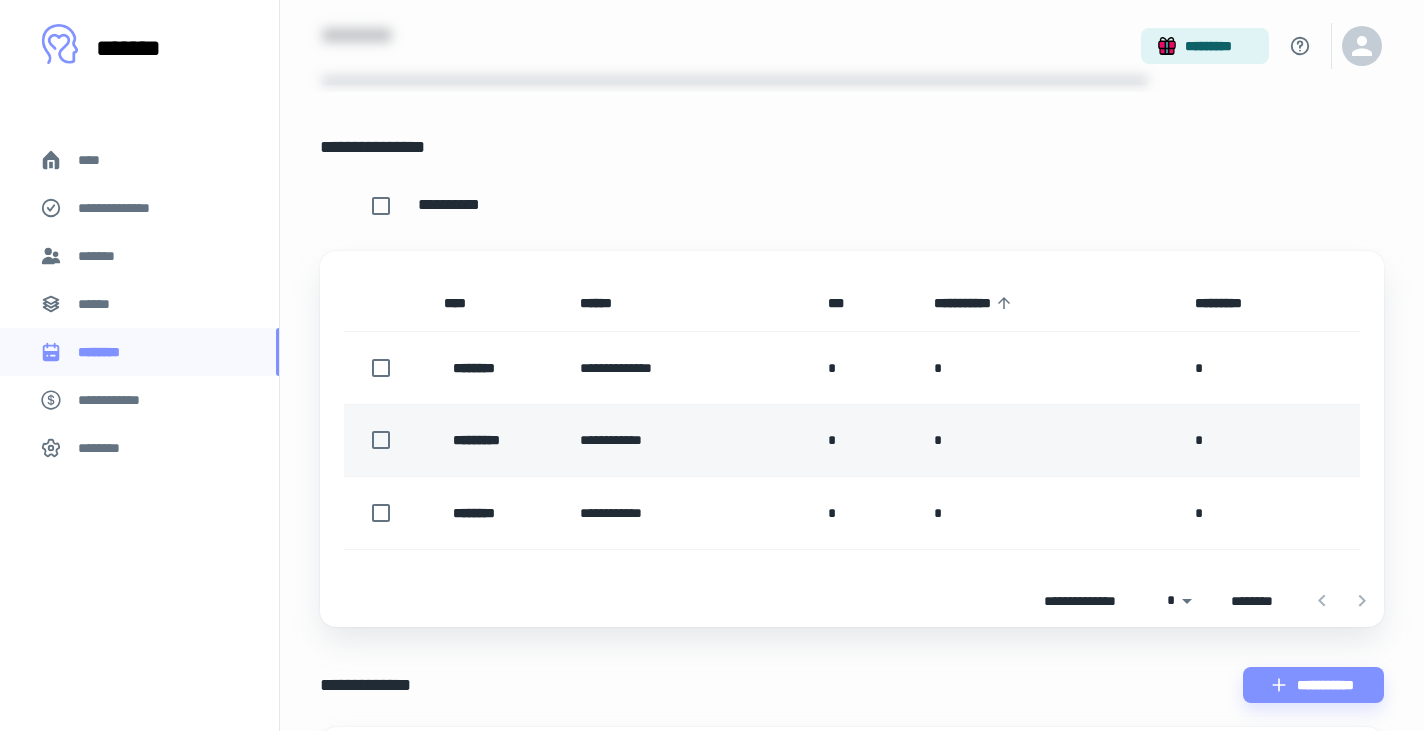 scroll, scrollTop: 200, scrollLeft: 0, axis: vertical 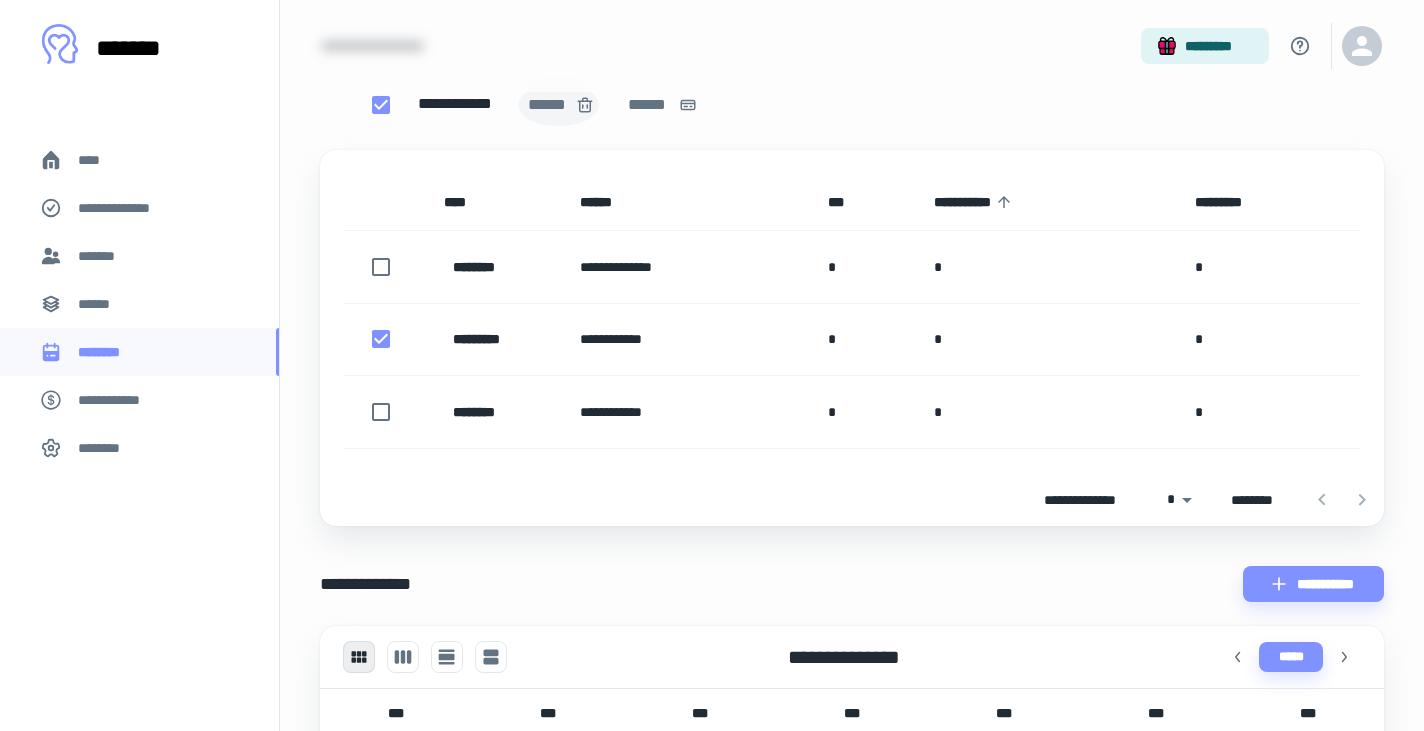 click on "******" at bounding box center (549, 105) 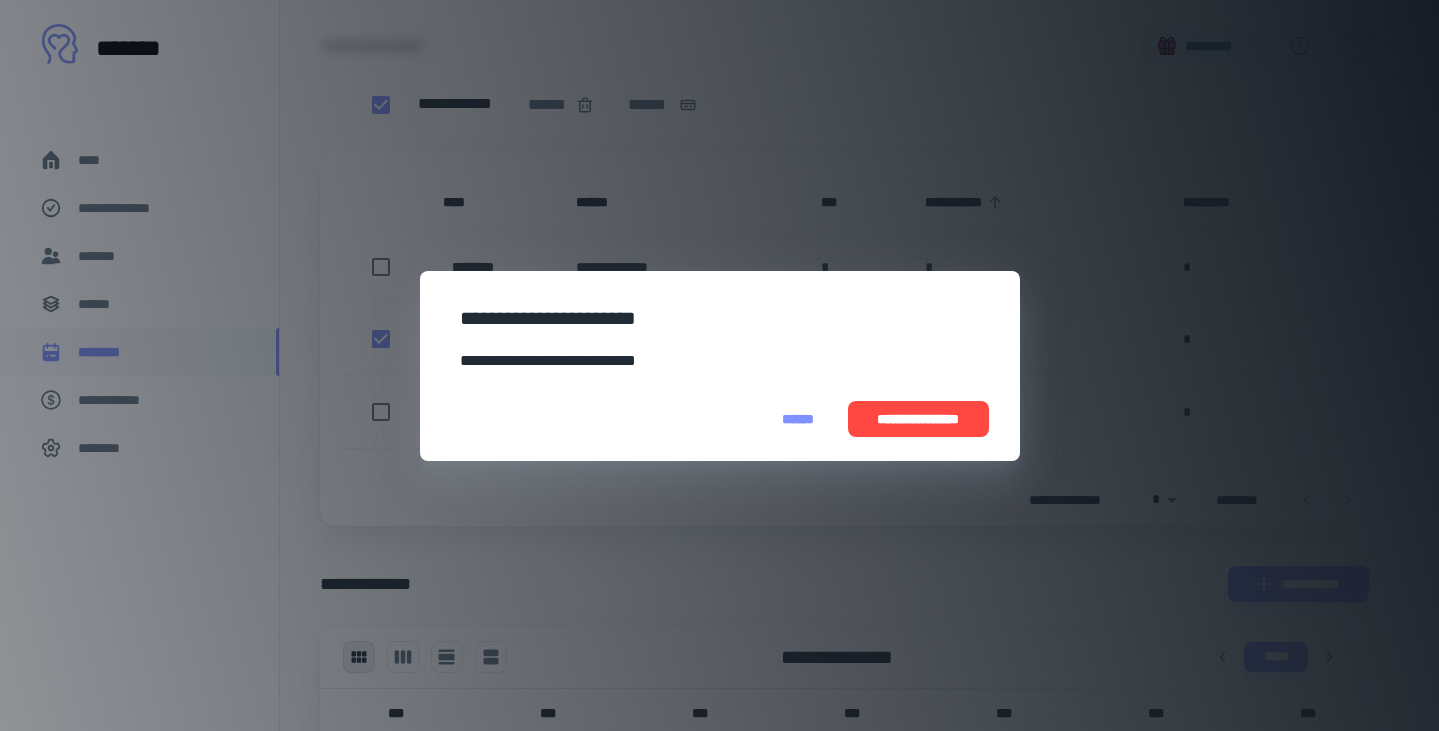 click on "**********" at bounding box center [918, 419] 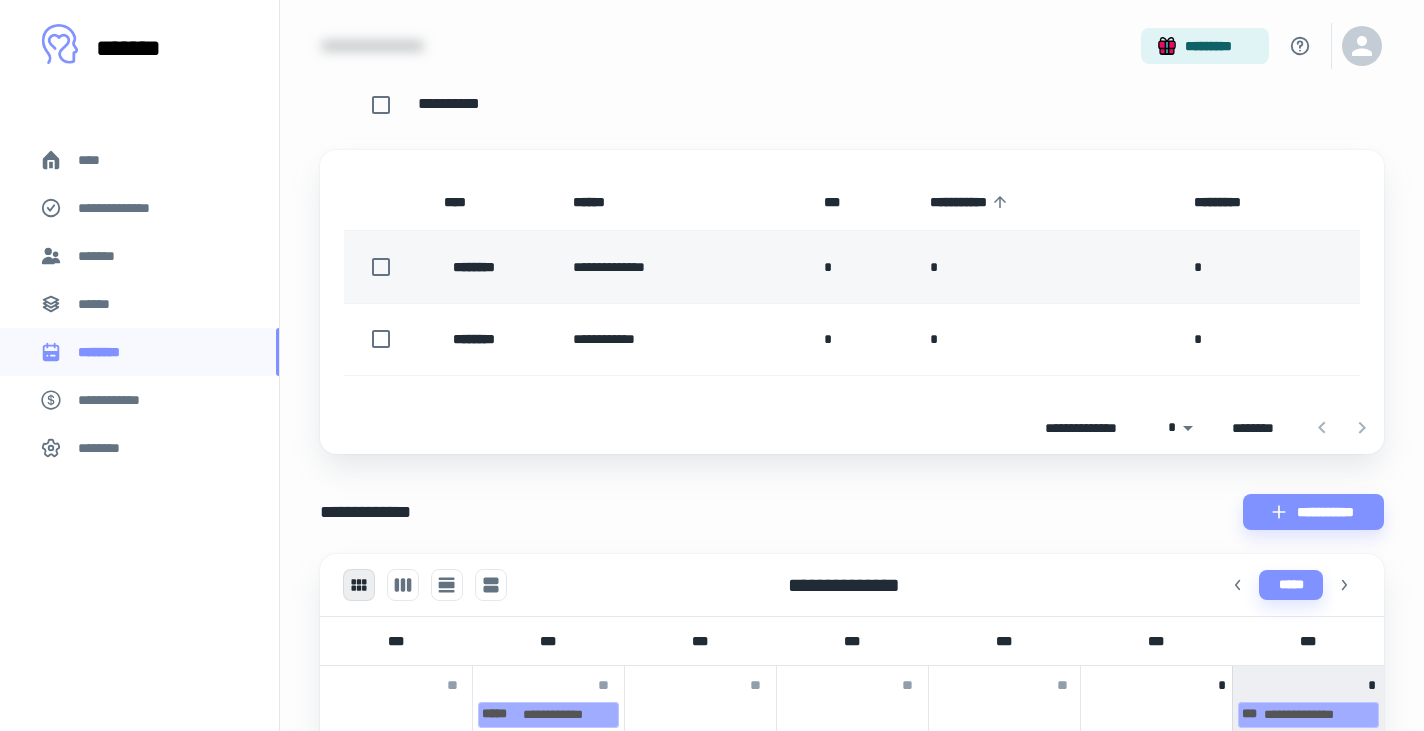 click on "********" at bounding box center (484, 267) 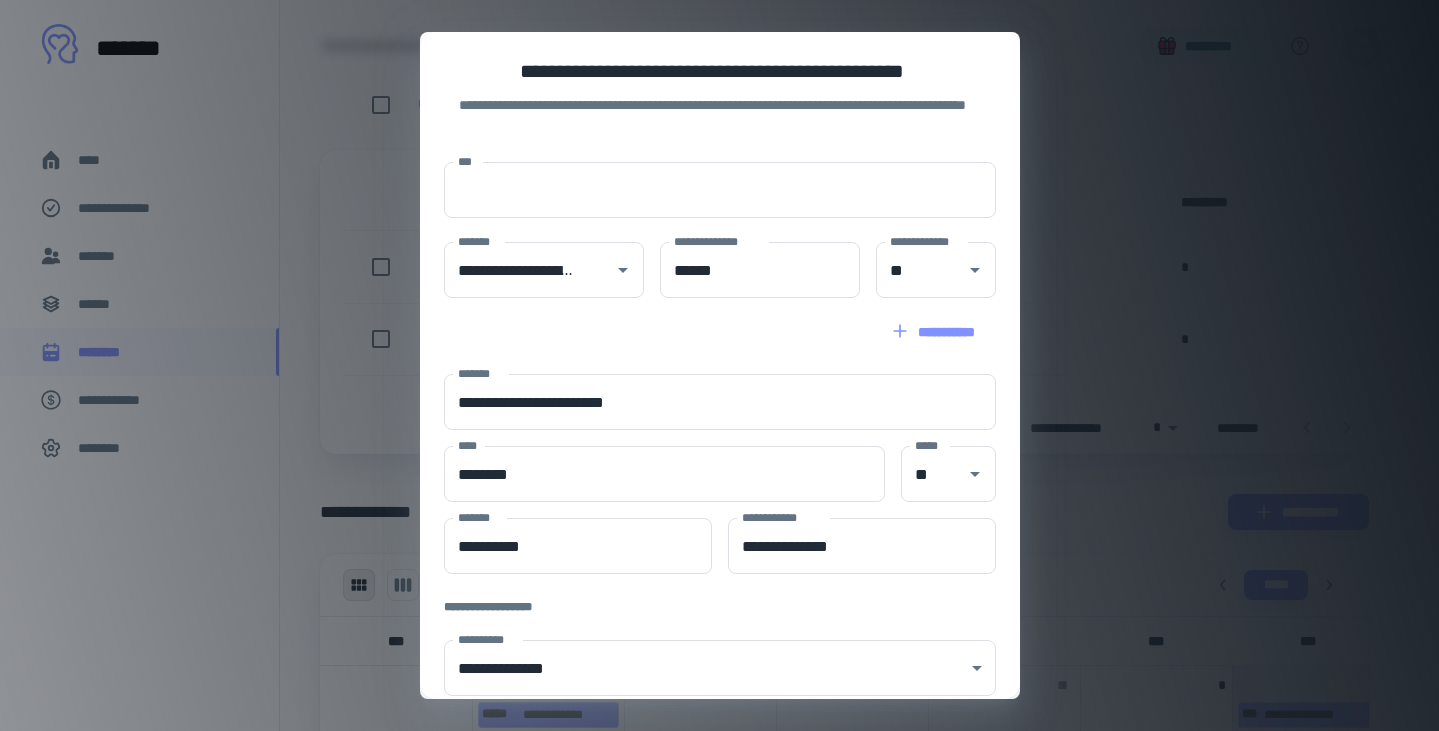 click on "**********" at bounding box center (719, 365) 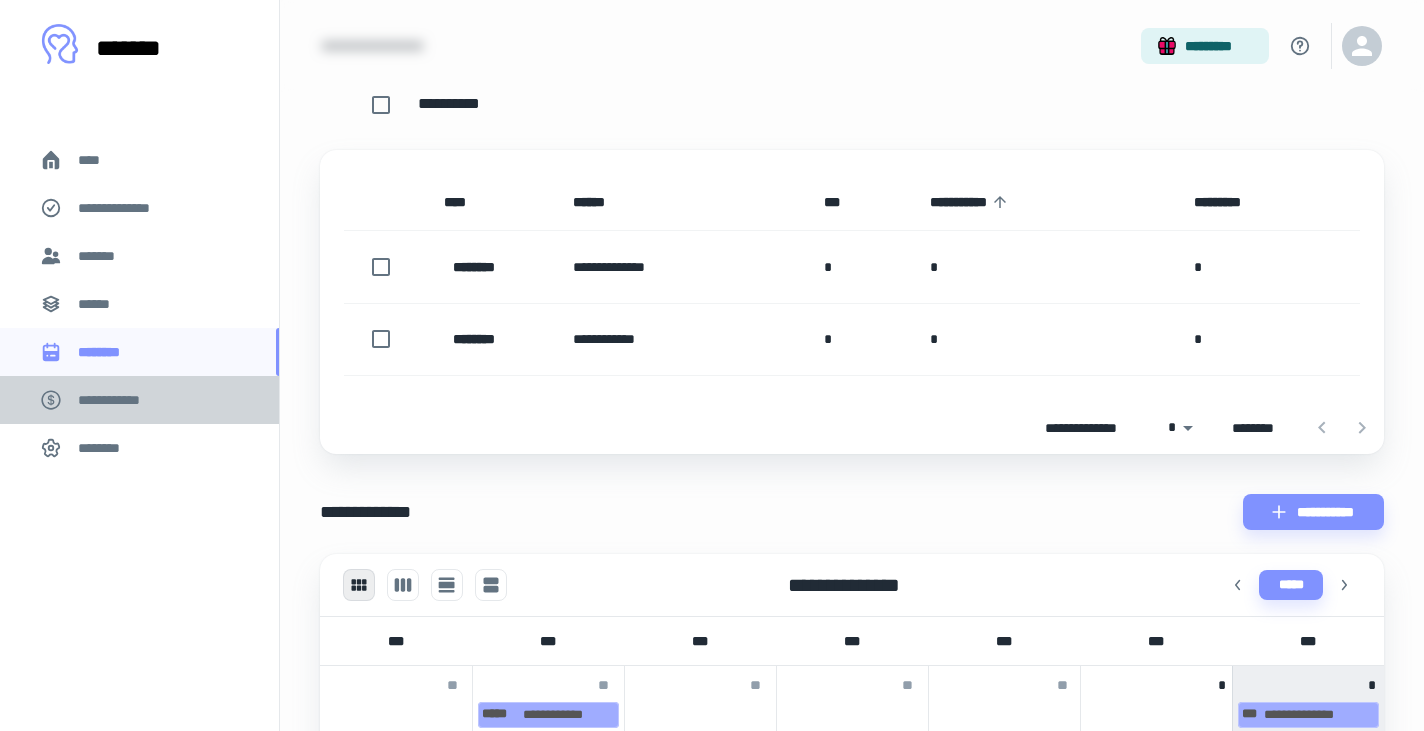 click on "**********" at bounding box center [119, 400] 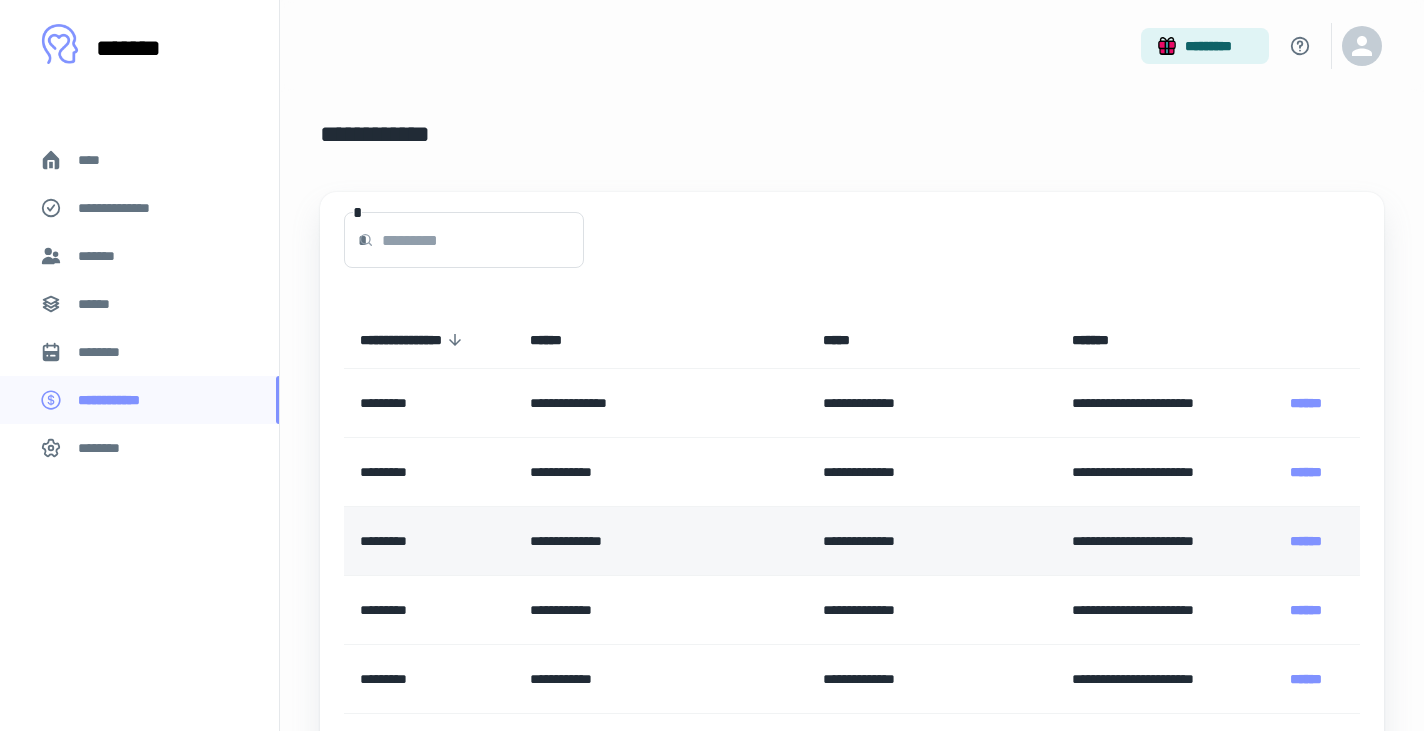 click on "**********" at bounding box center (661, 541) 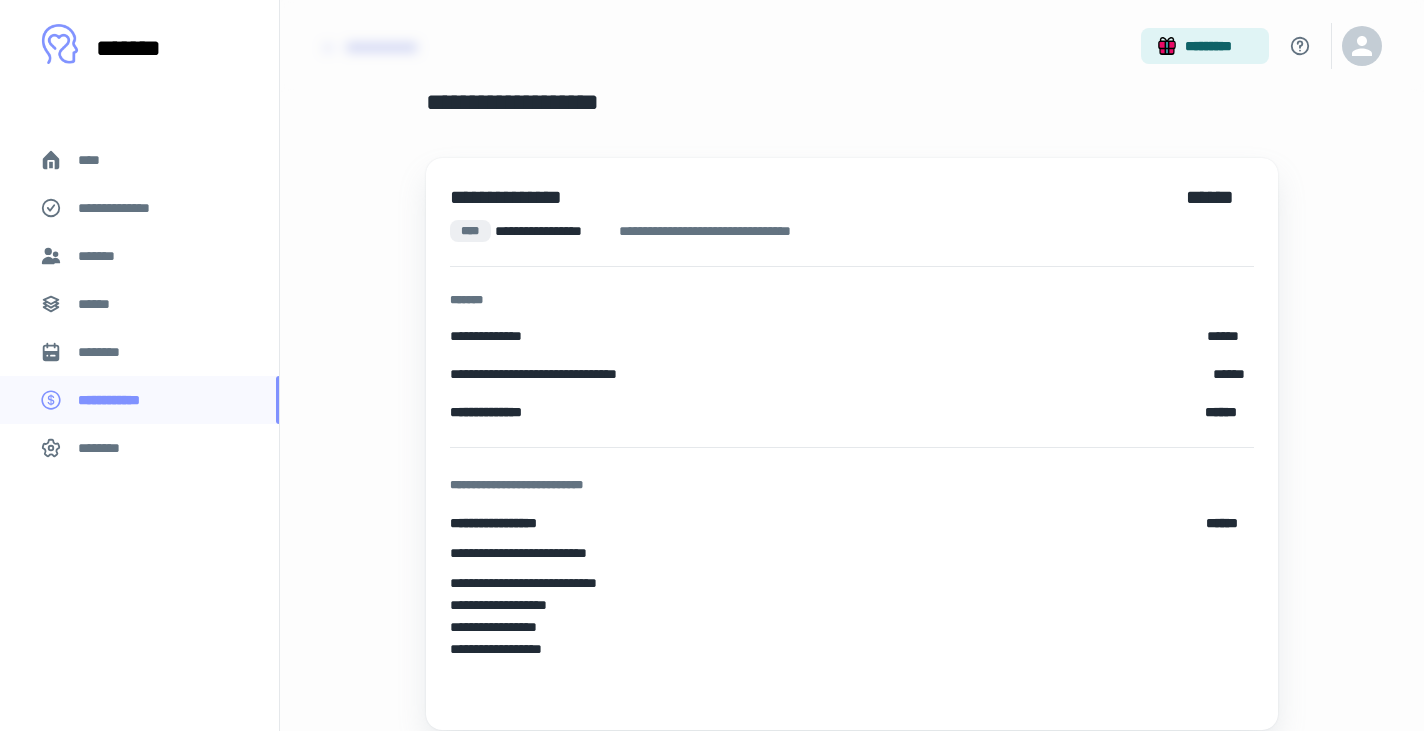 scroll, scrollTop: 100, scrollLeft: 0, axis: vertical 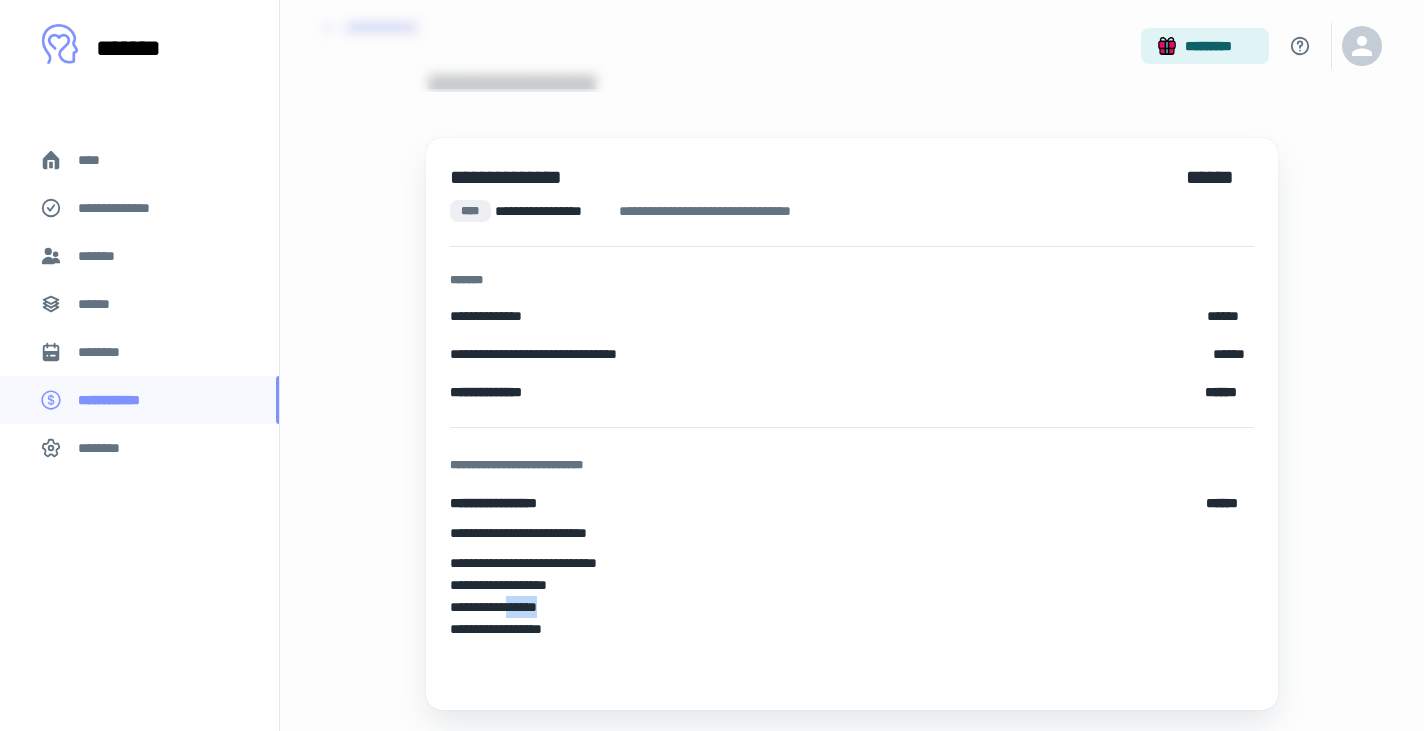 drag, startPoint x: 570, startPoint y: 609, endPoint x: 519, endPoint y: 602, distance: 51.47815 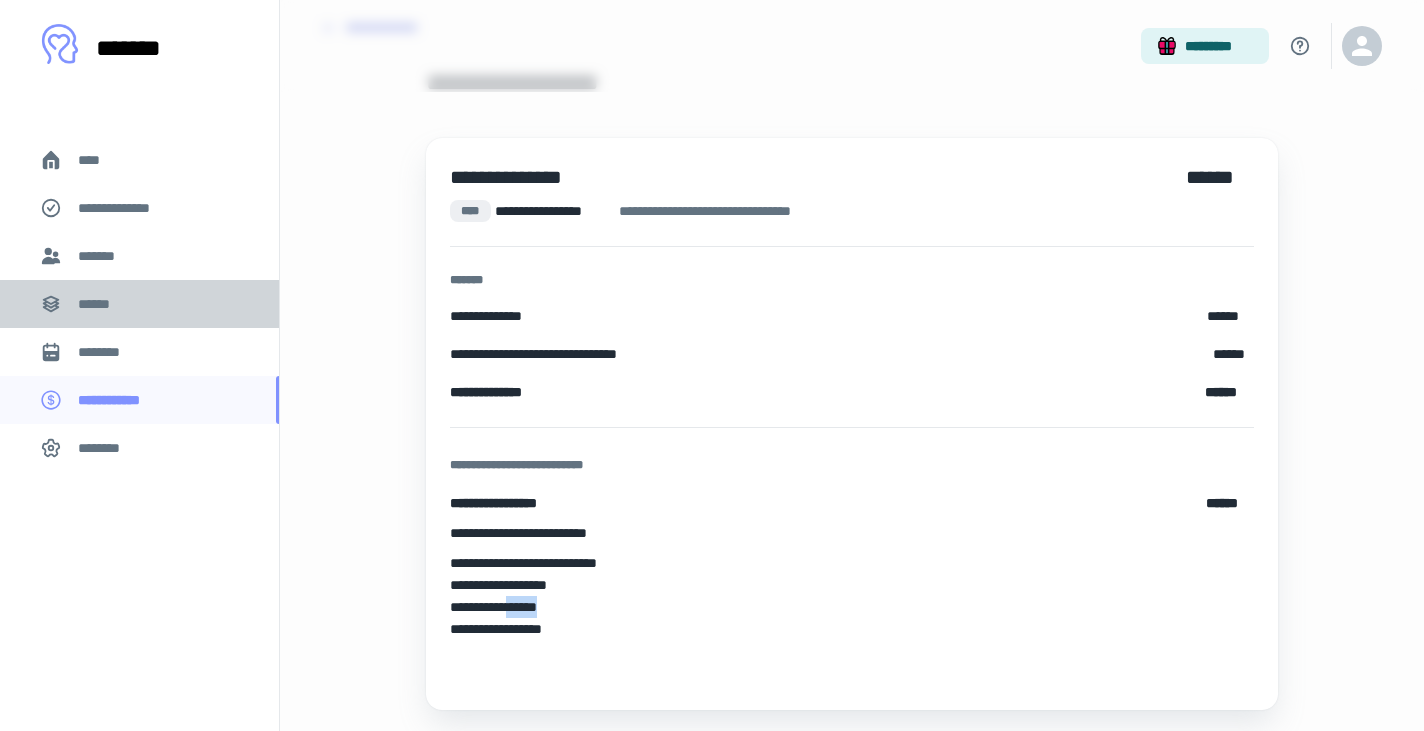 click on "******" at bounding box center (100, 304) 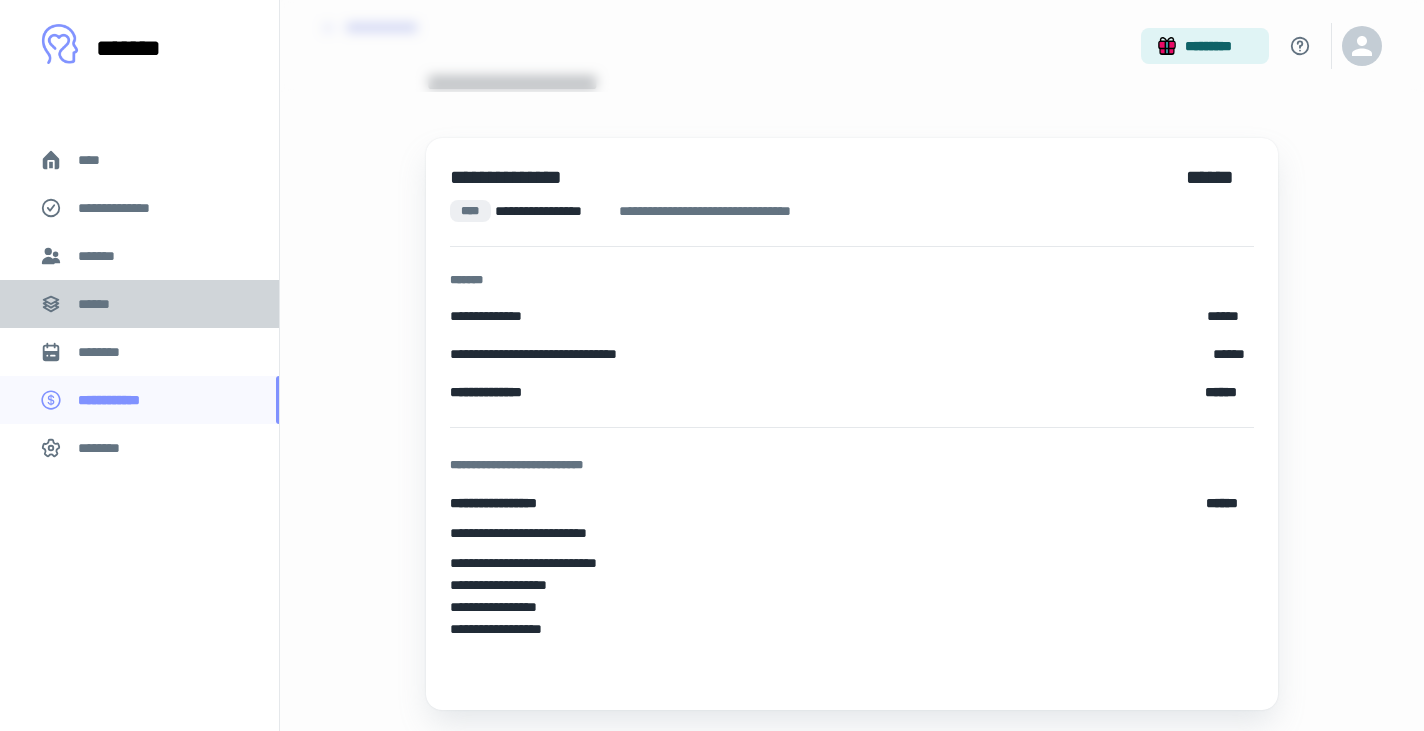 scroll, scrollTop: 0, scrollLeft: 0, axis: both 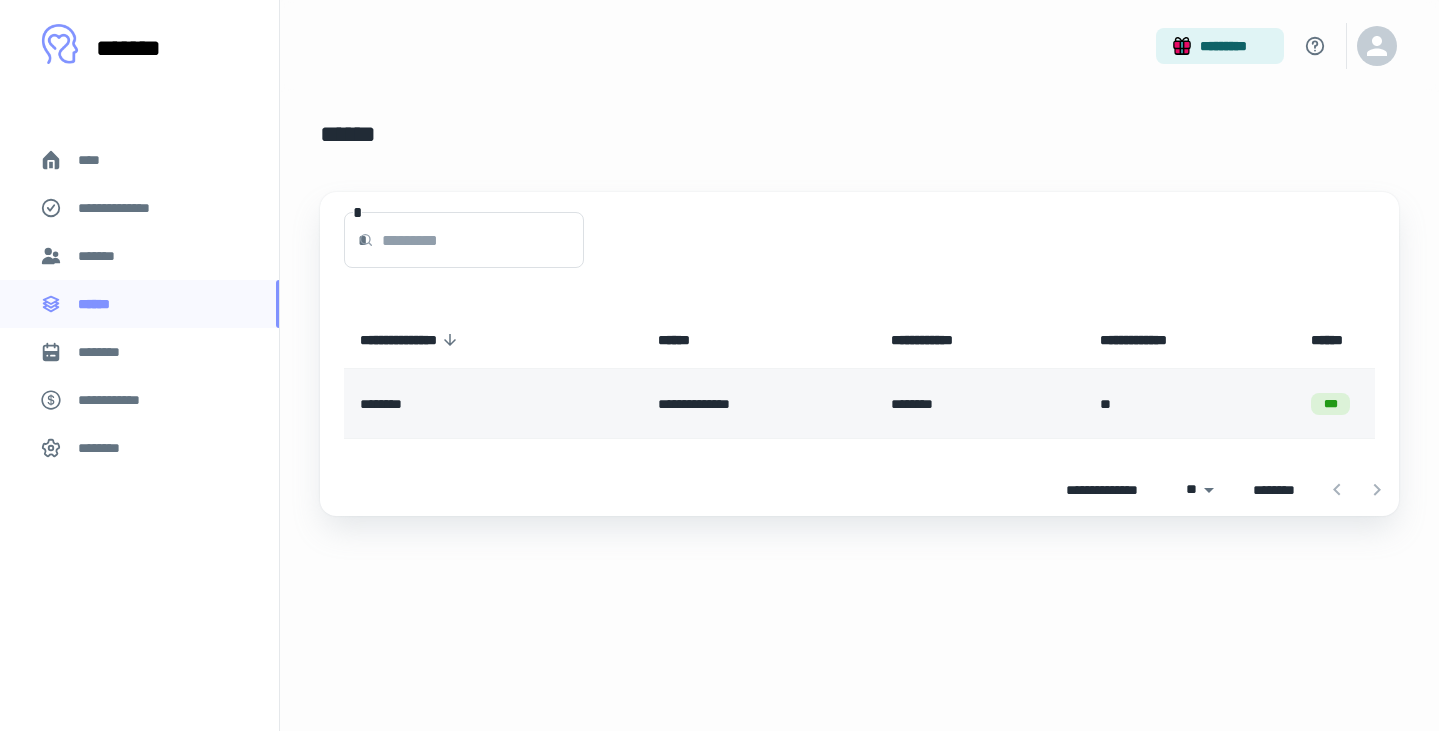 click on "**********" at bounding box center [759, 404] 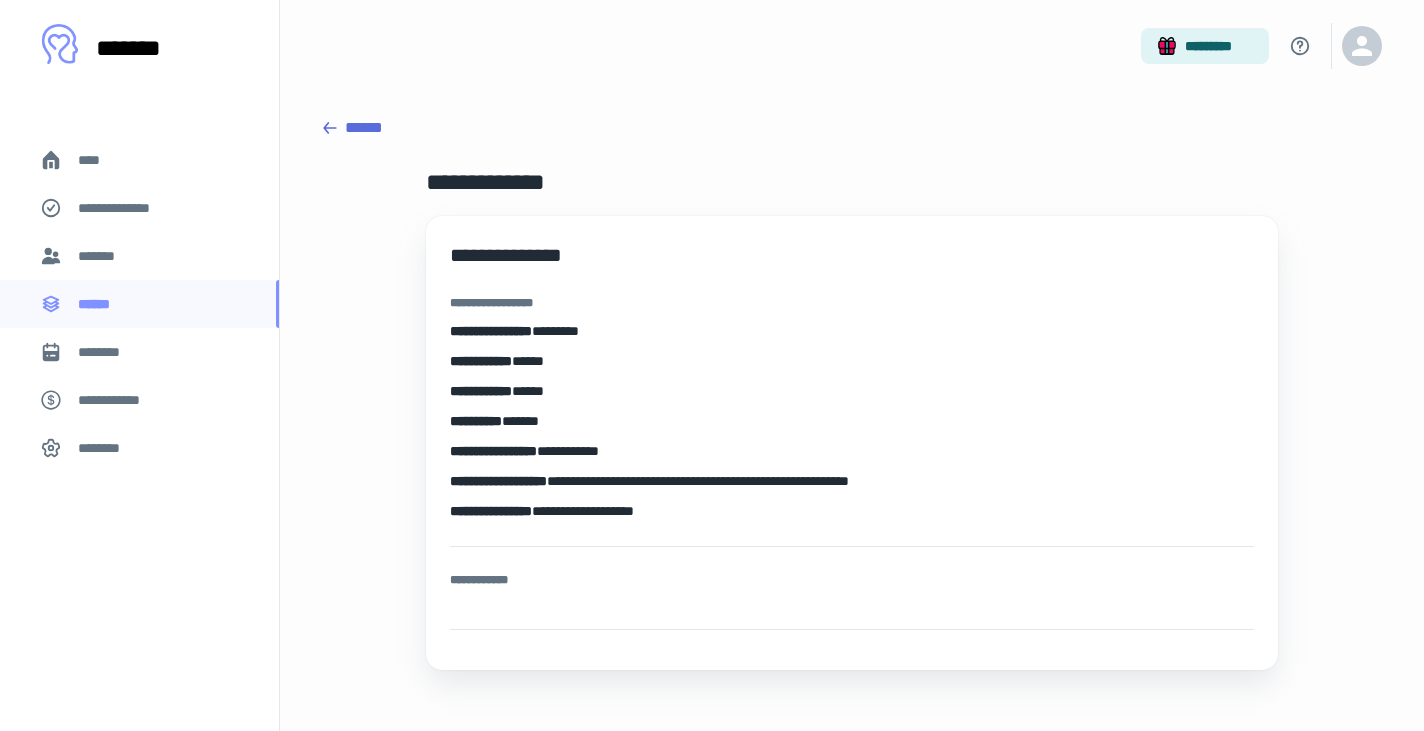 click on "*******" at bounding box center [100, 256] 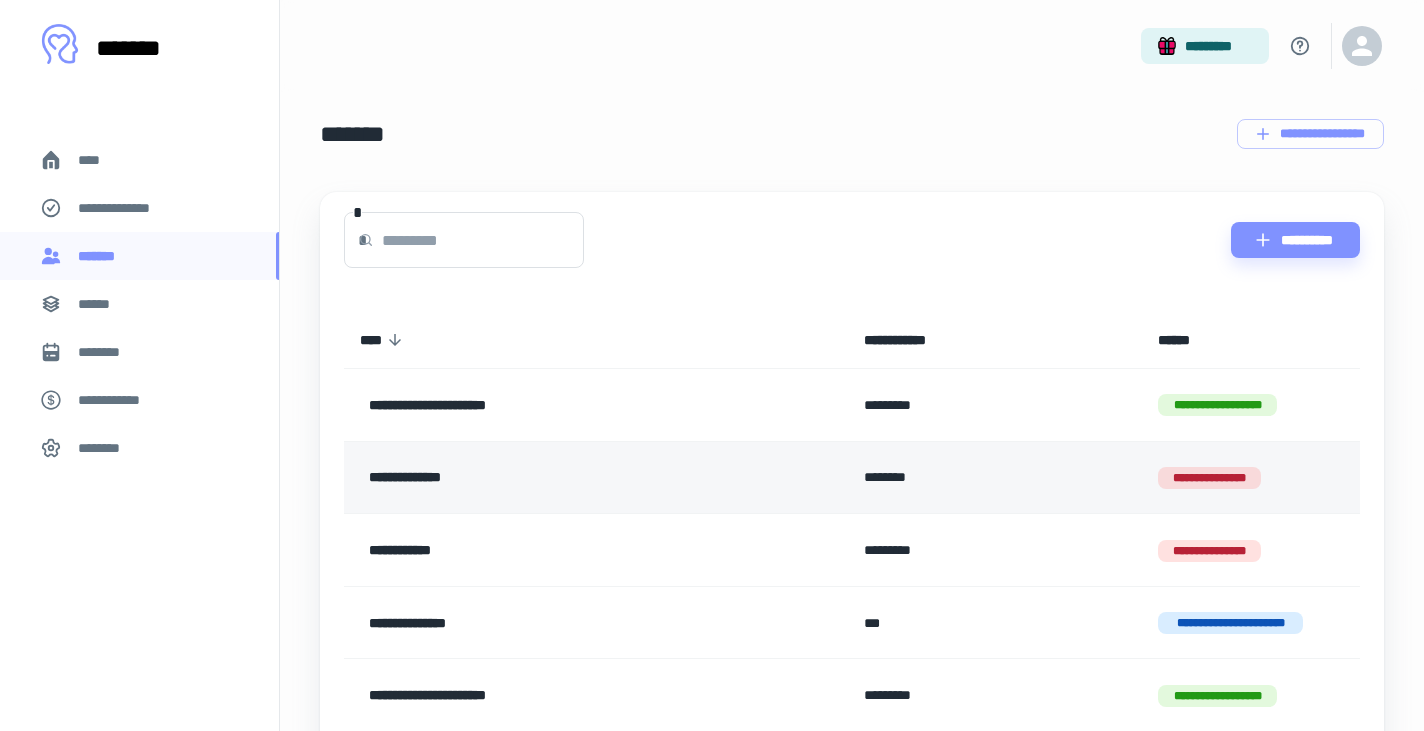 click on "********" at bounding box center (994, 477) 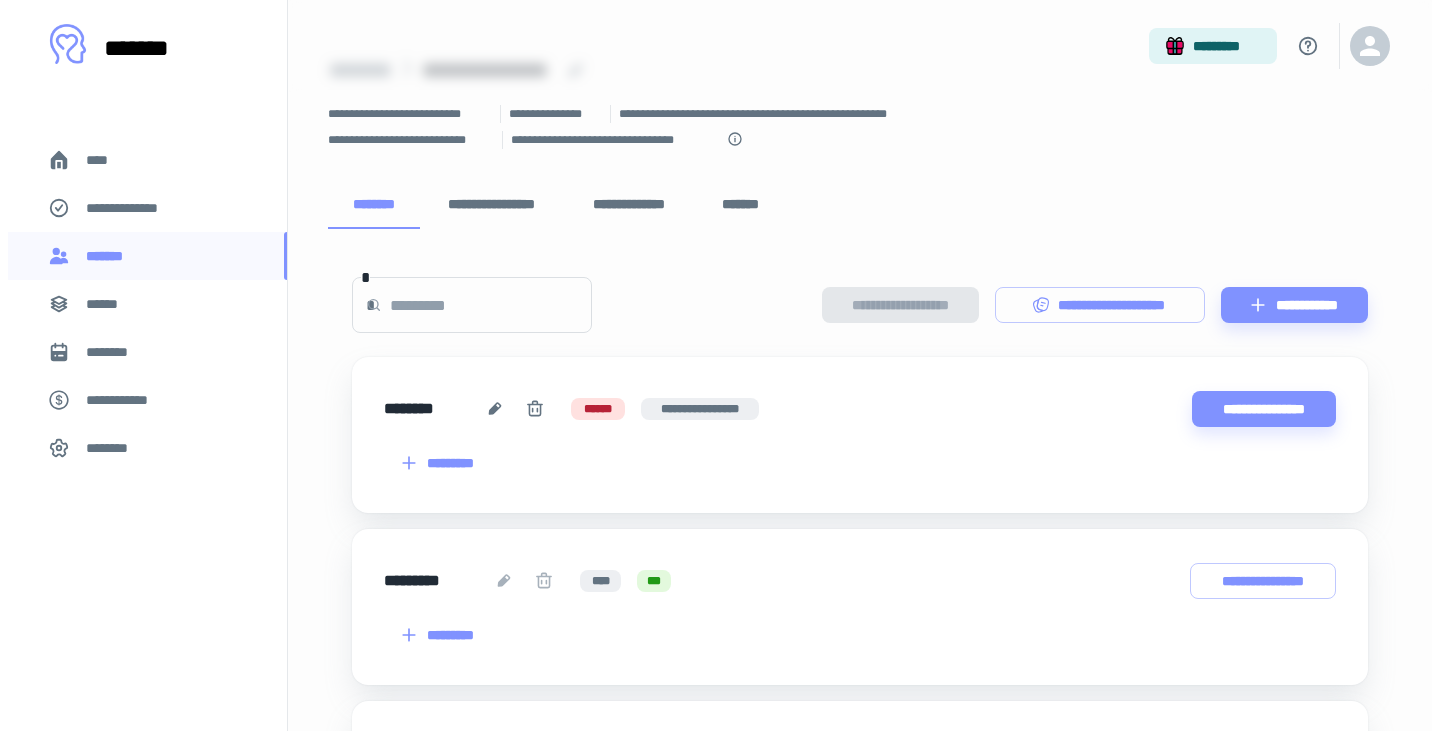 scroll, scrollTop: 100, scrollLeft: 0, axis: vertical 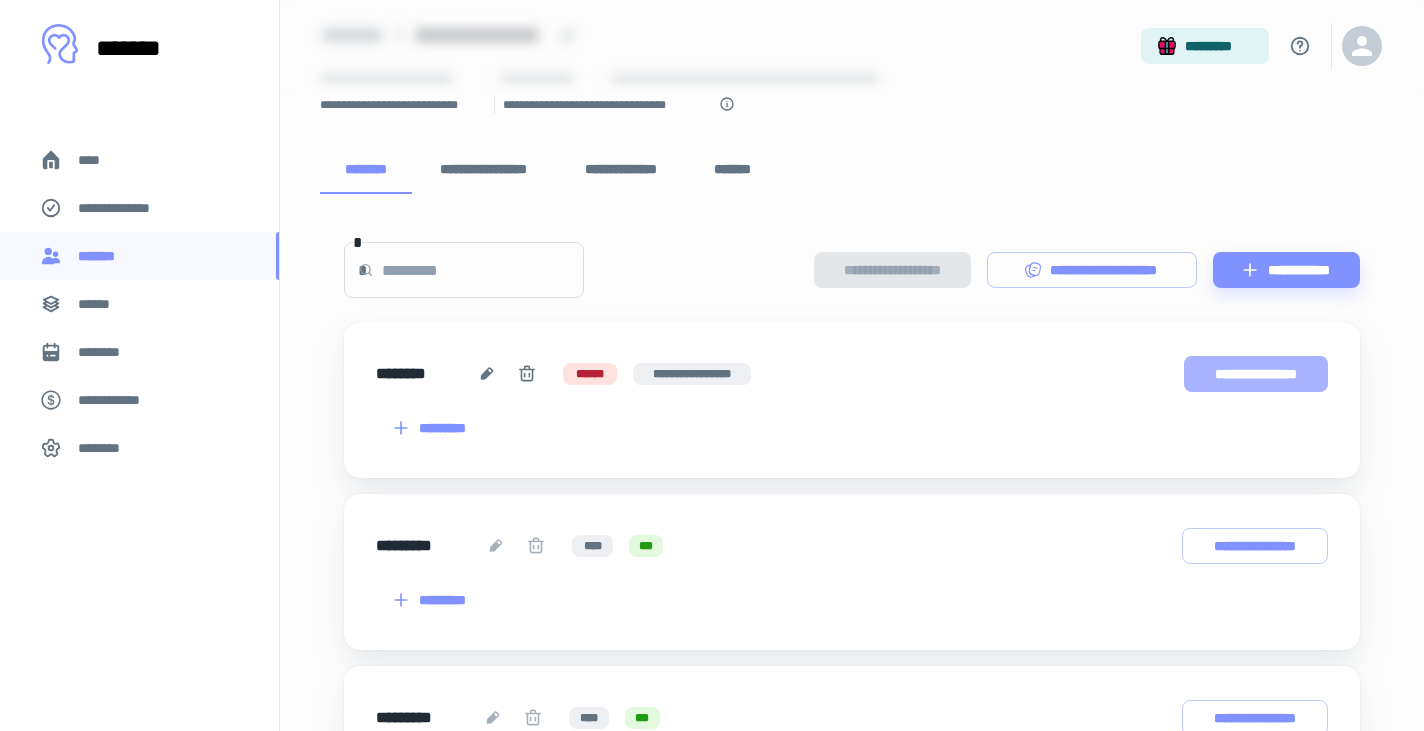 click on "**********" at bounding box center (1256, 374) 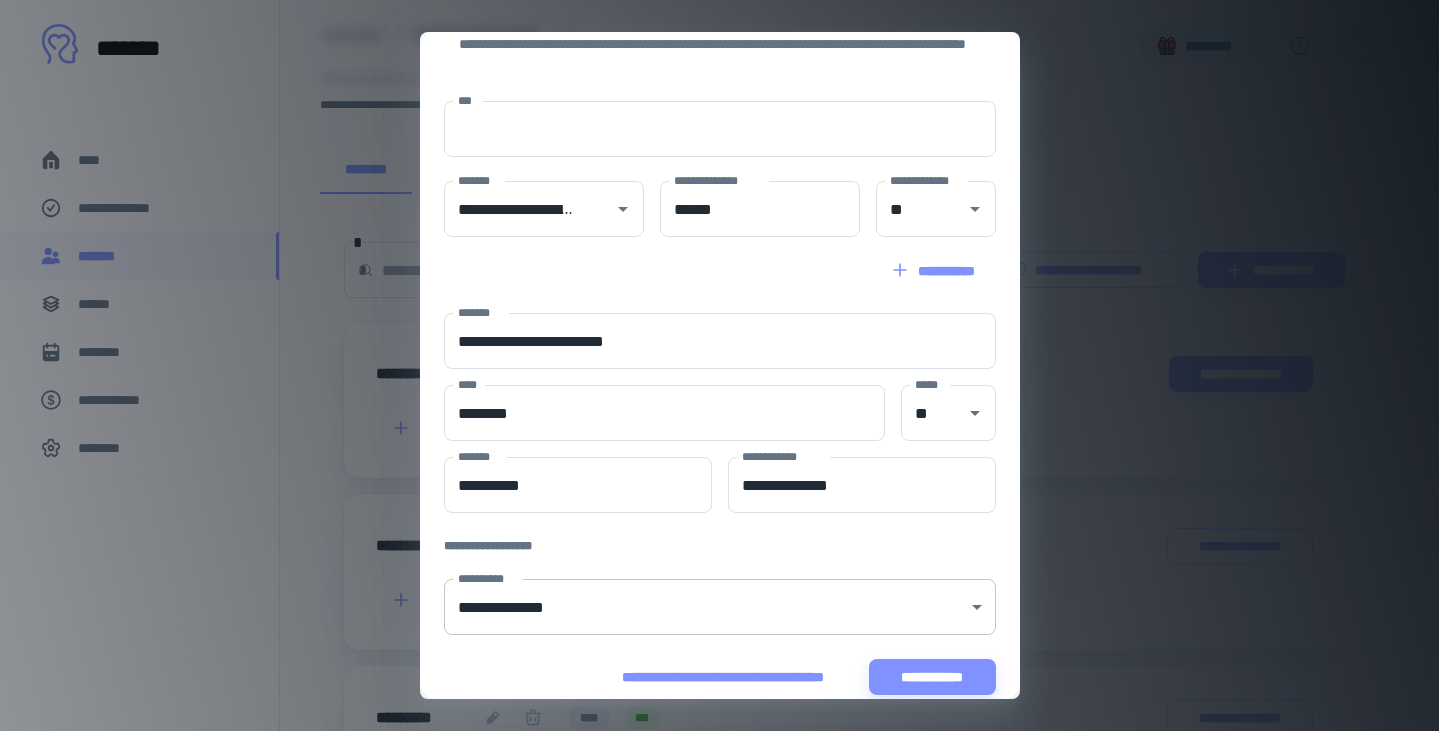 scroll, scrollTop: 81, scrollLeft: 0, axis: vertical 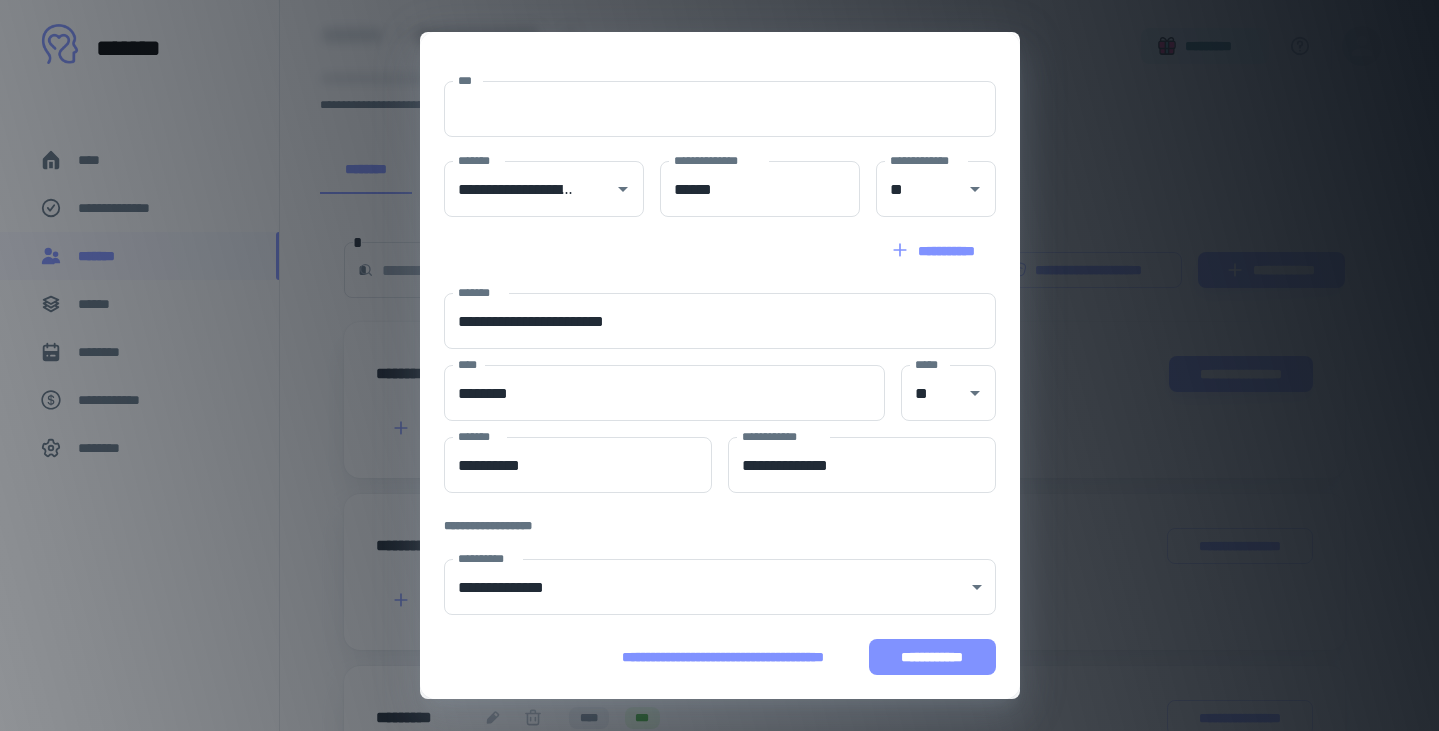 click on "**********" at bounding box center [932, 657] 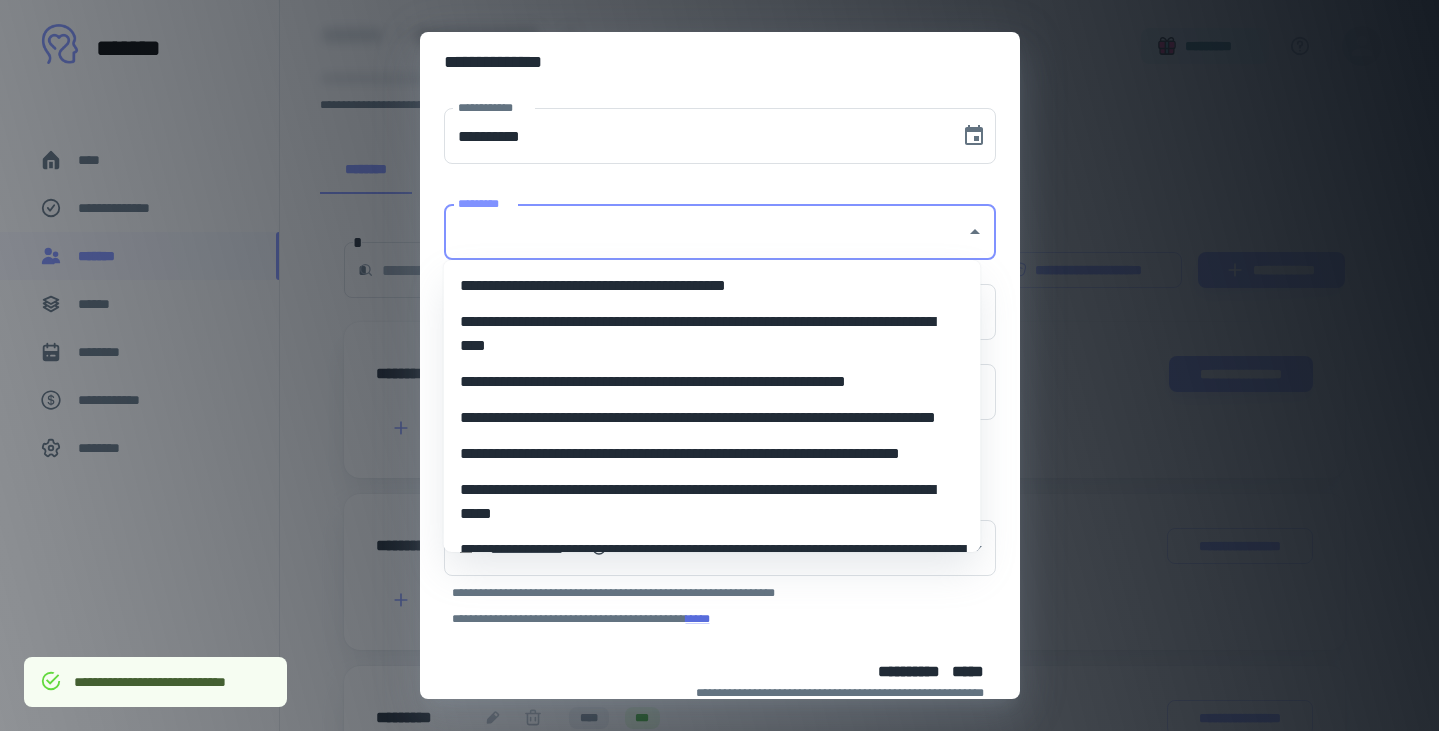 click on "*********" at bounding box center (705, 232) 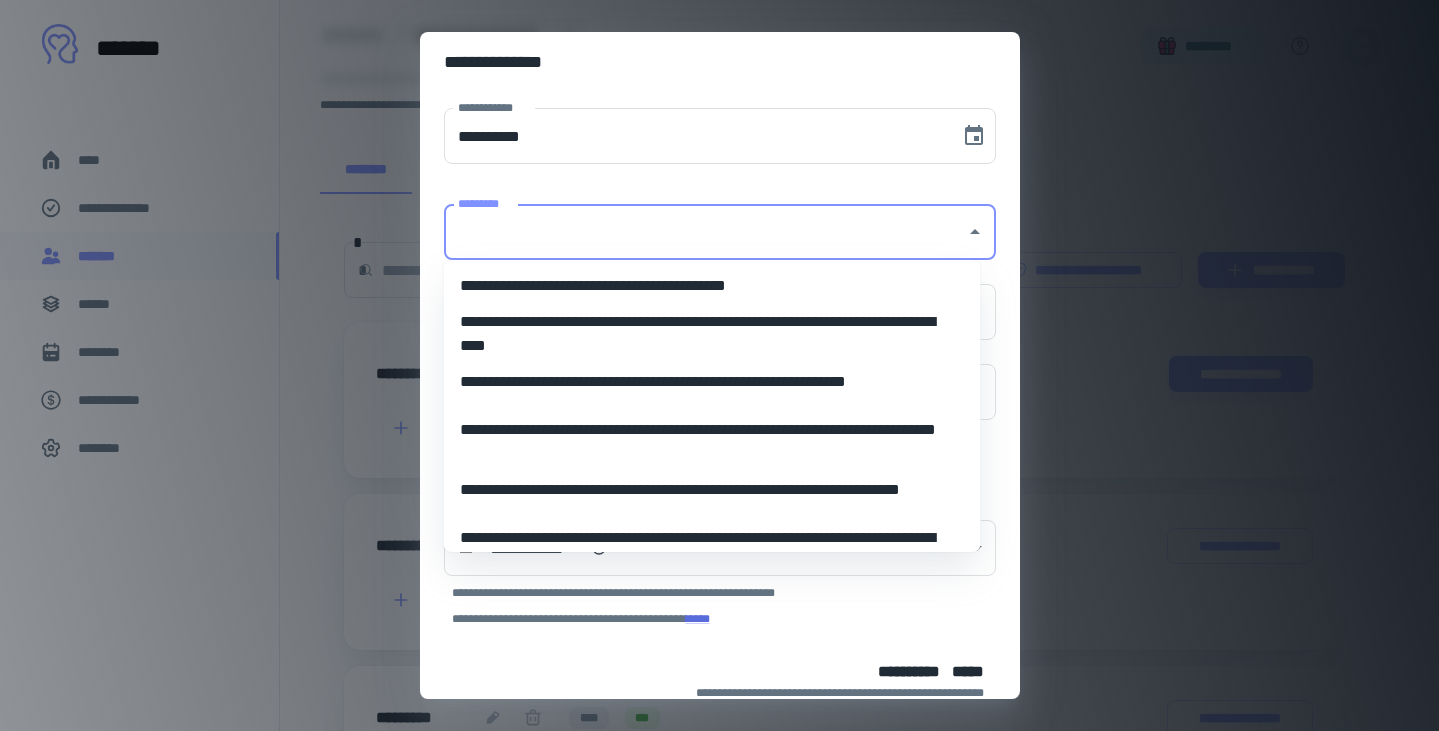 paste on "******" 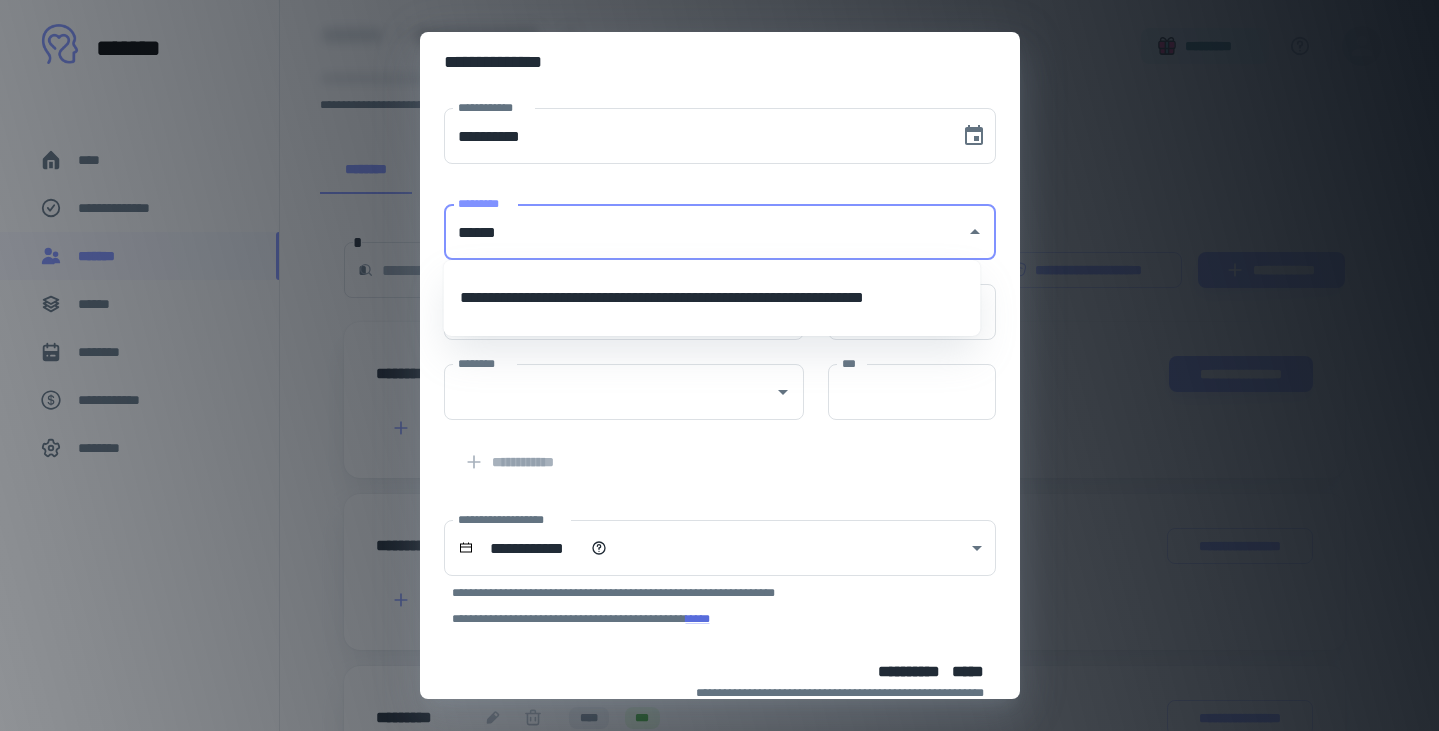 click on "**********" at bounding box center (712, 298) 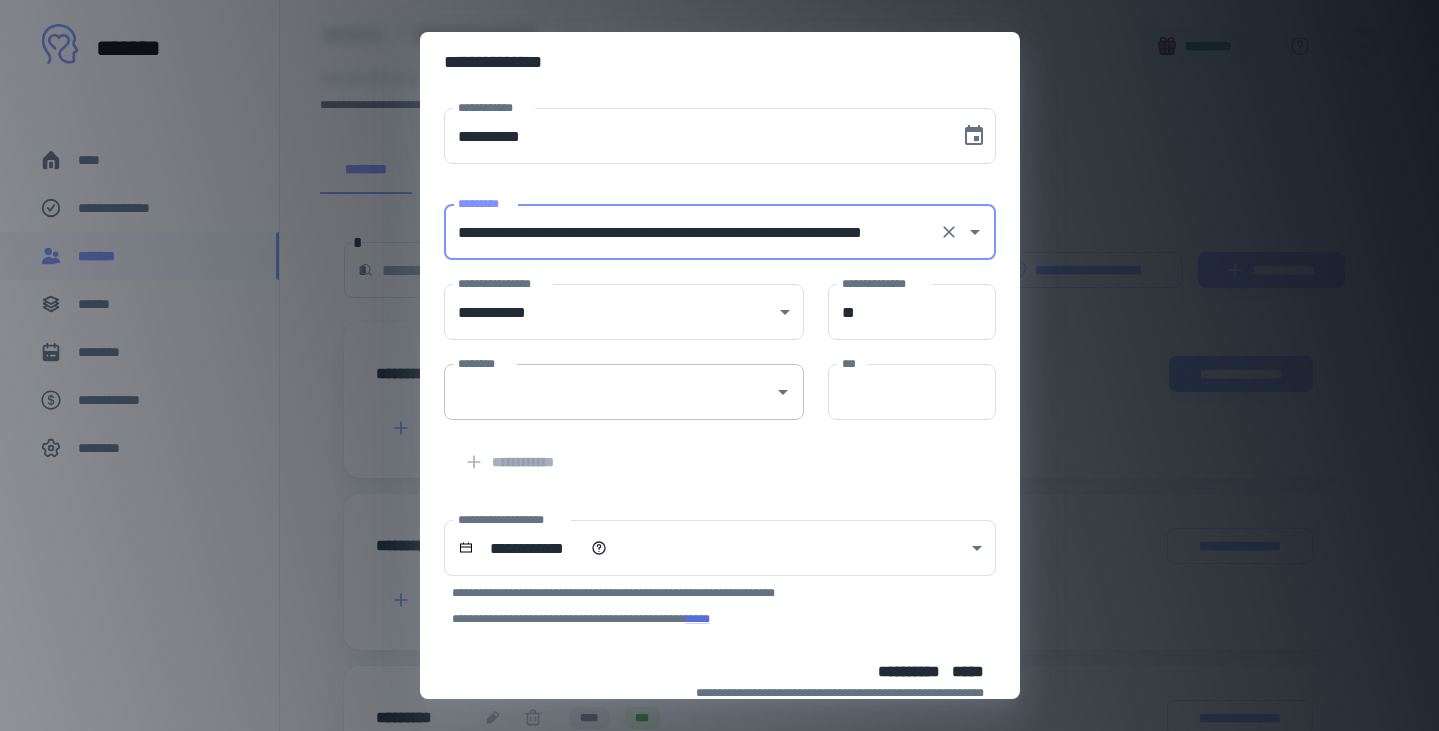 type on "**********" 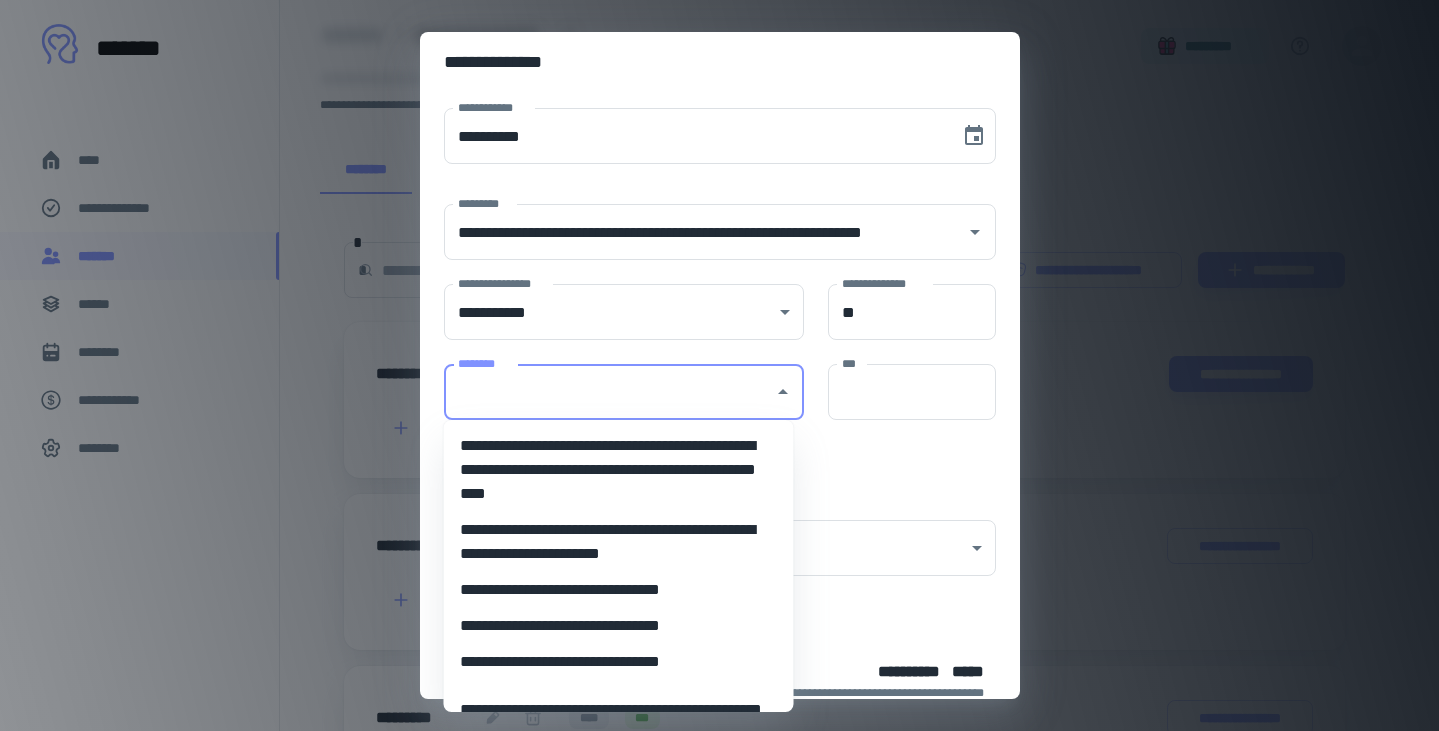 click on "**********" at bounding box center [611, 662] 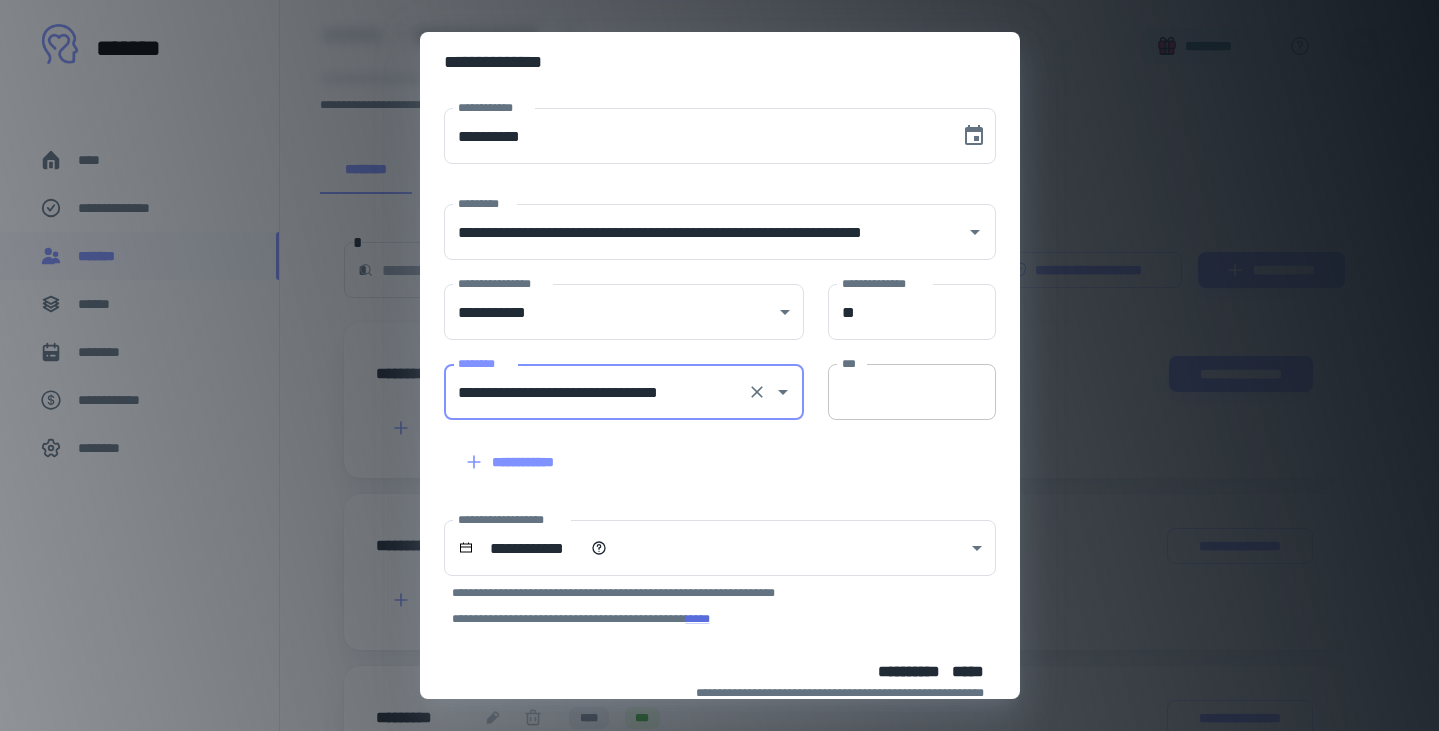 click on "***" at bounding box center [912, 392] 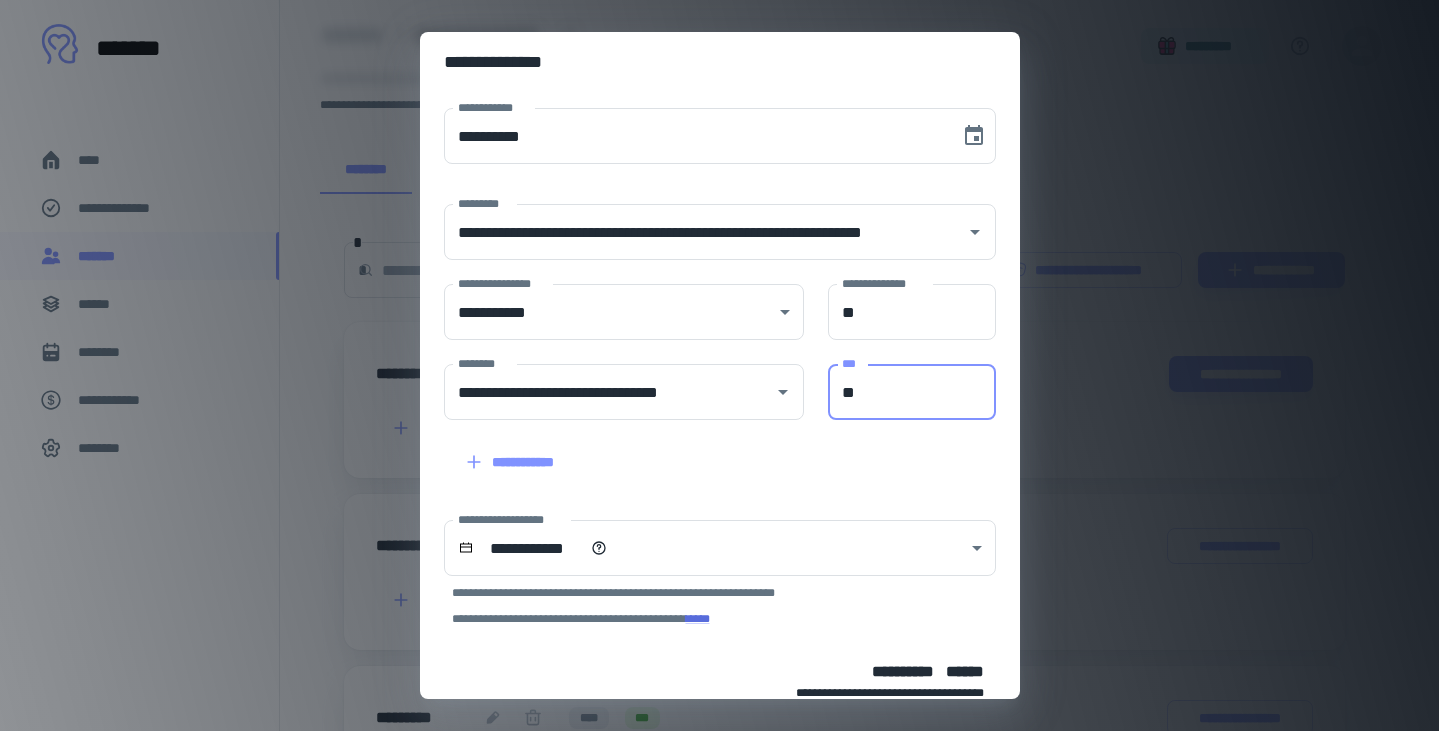 scroll, scrollTop: 101, scrollLeft: 0, axis: vertical 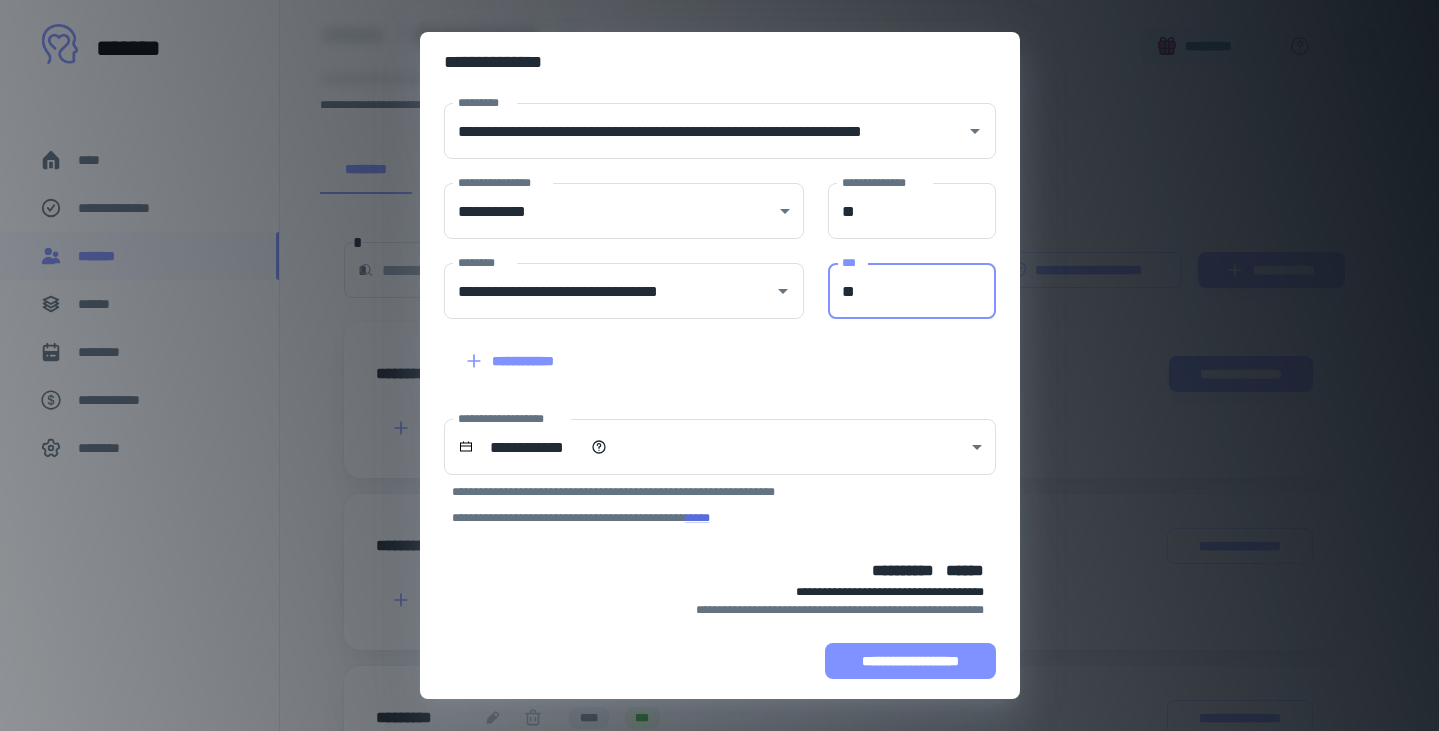 type on "**" 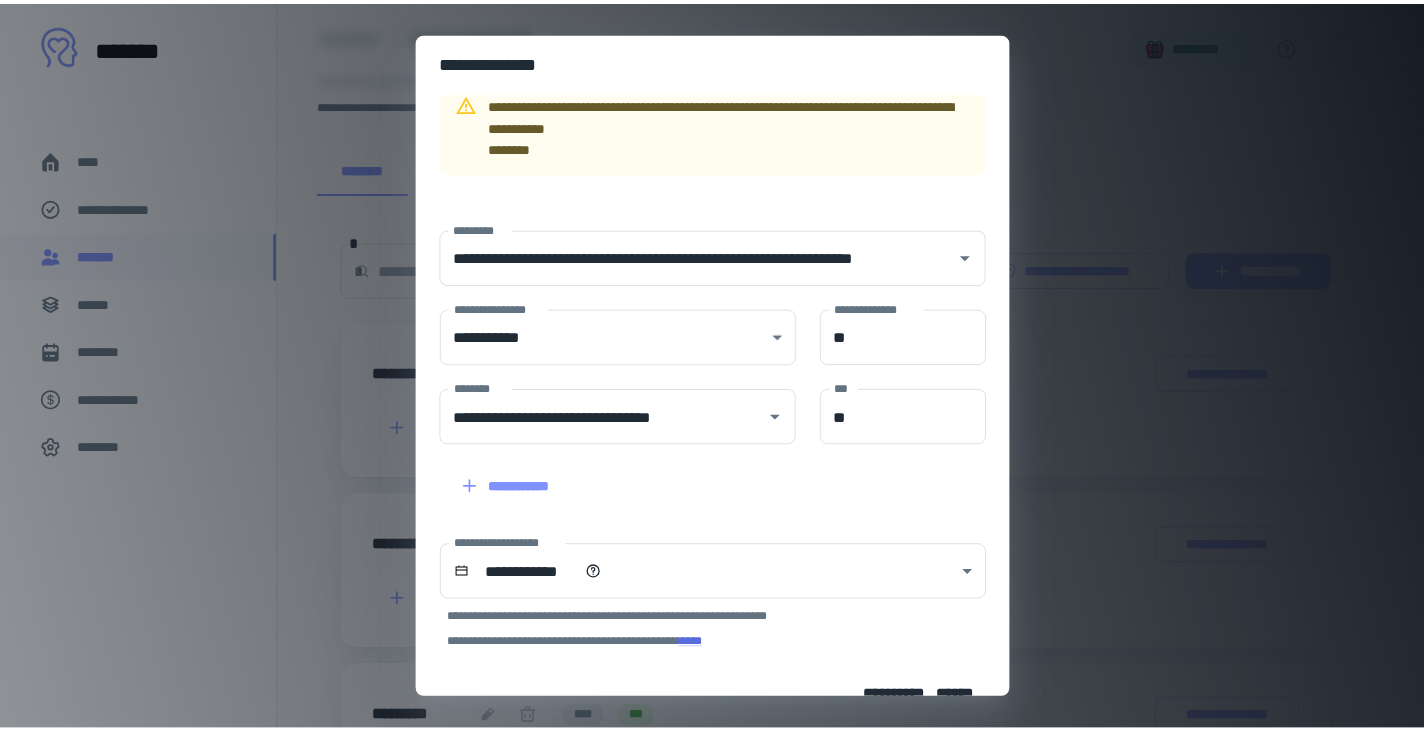 scroll, scrollTop: 227, scrollLeft: 0, axis: vertical 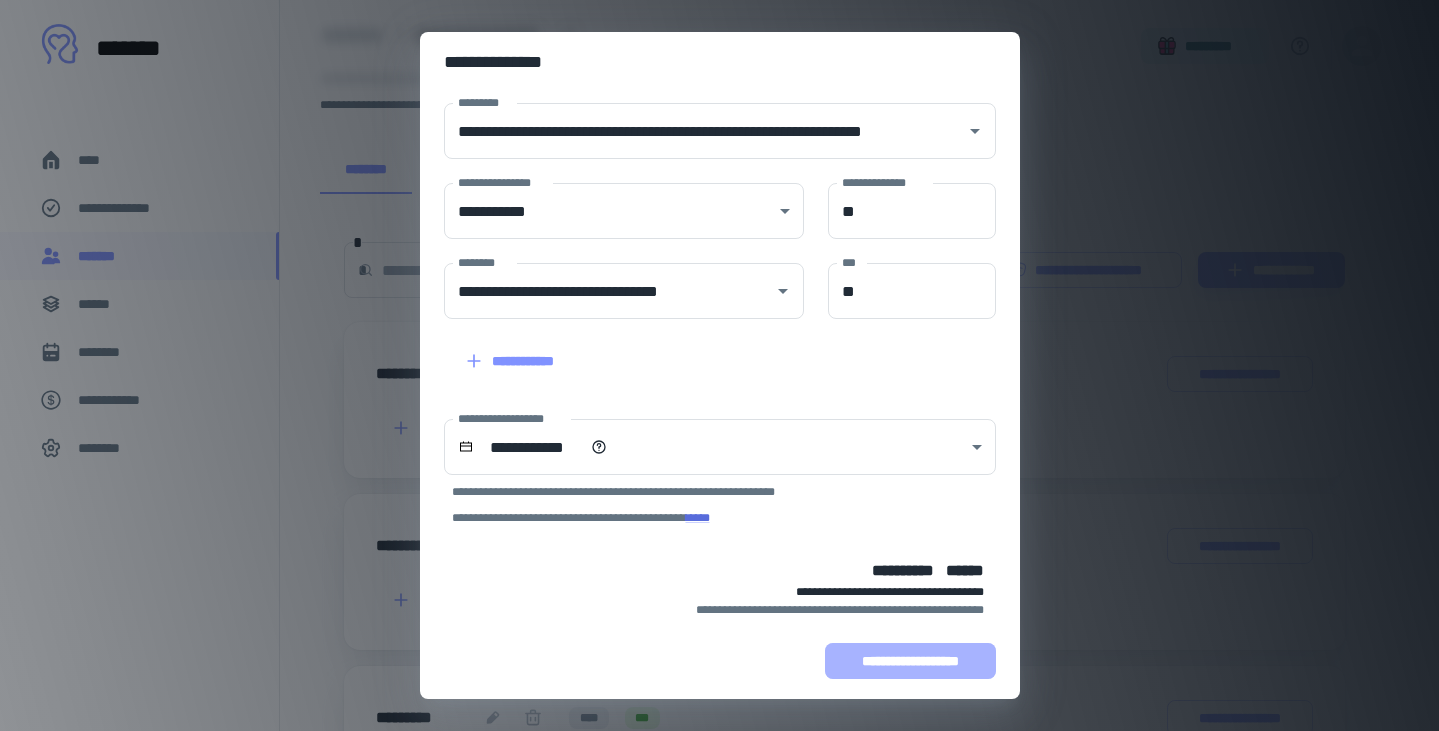 click on "**********" at bounding box center (910, 661) 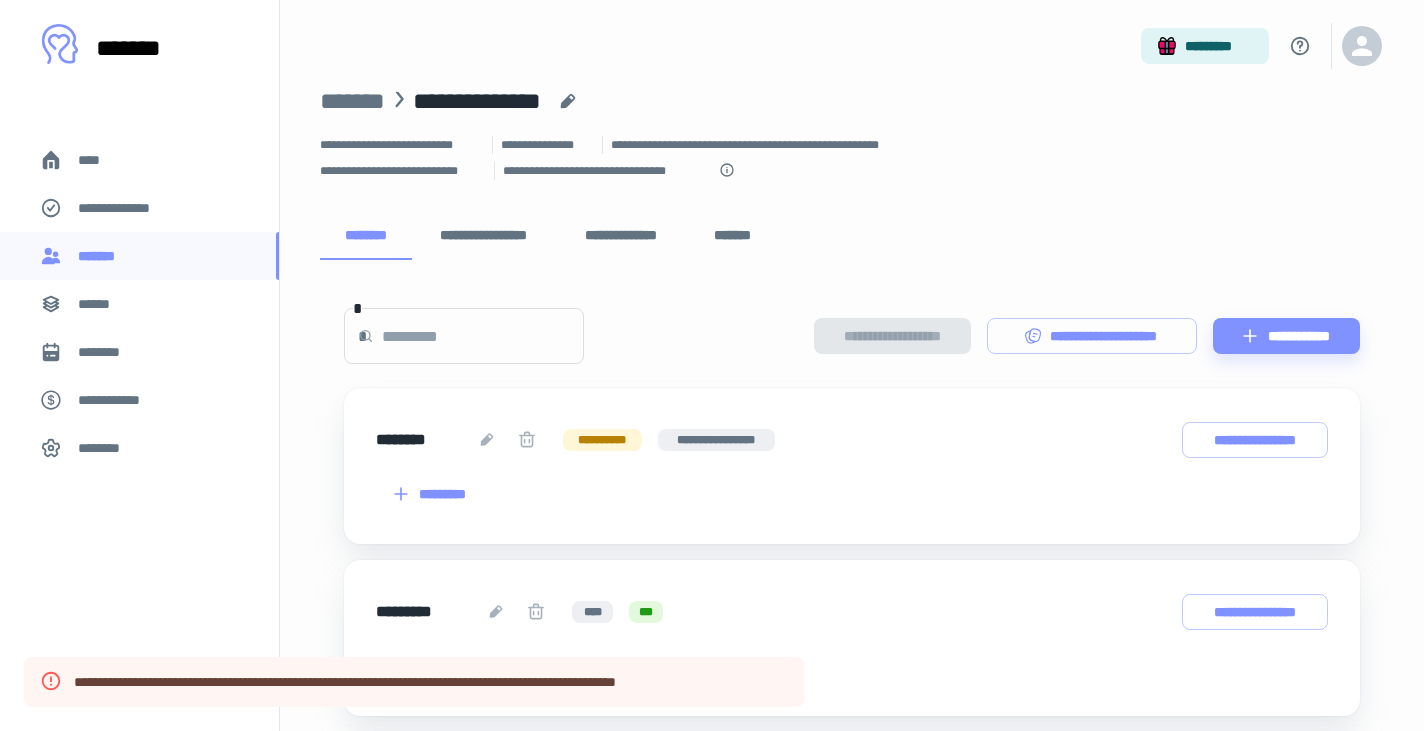 scroll, scrollTop: 0, scrollLeft: 0, axis: both 